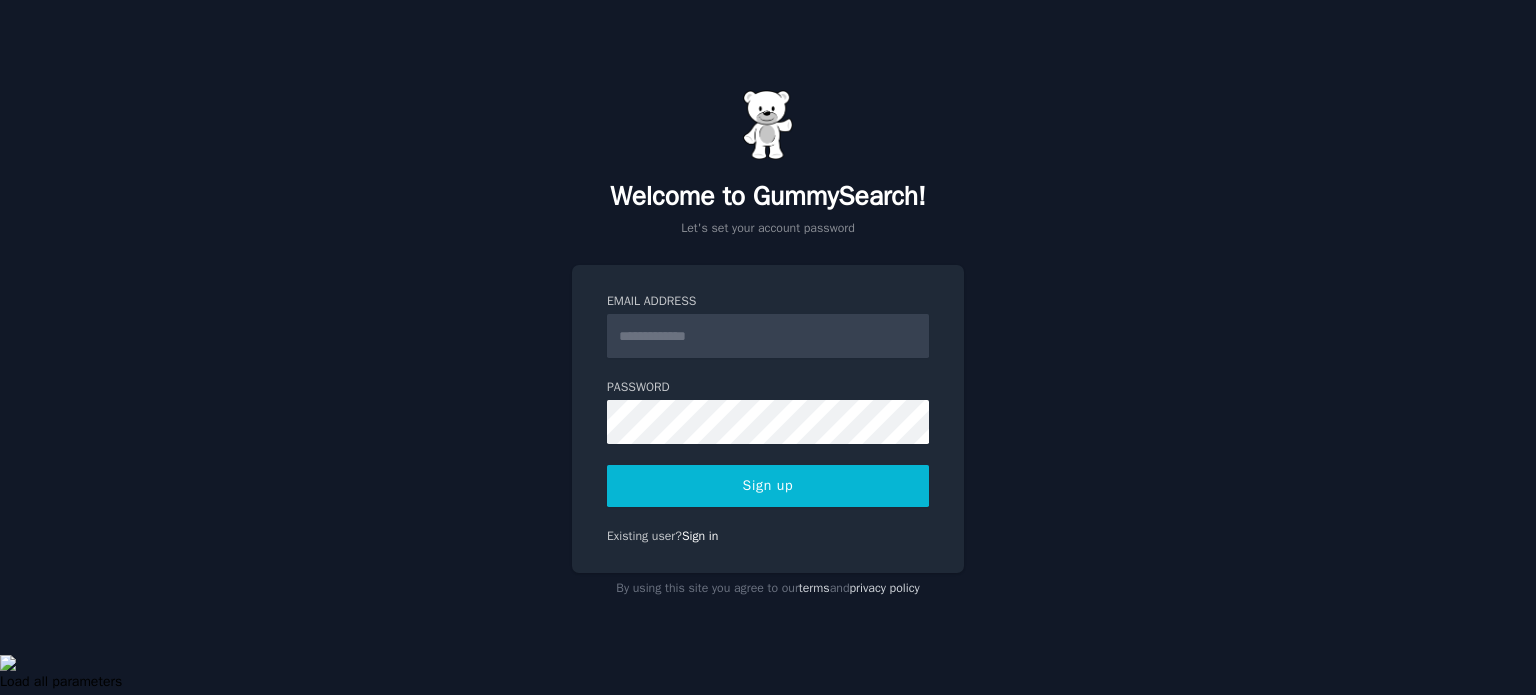 scroll, scrollTop: 0, scrollLeft: 0, axis: both 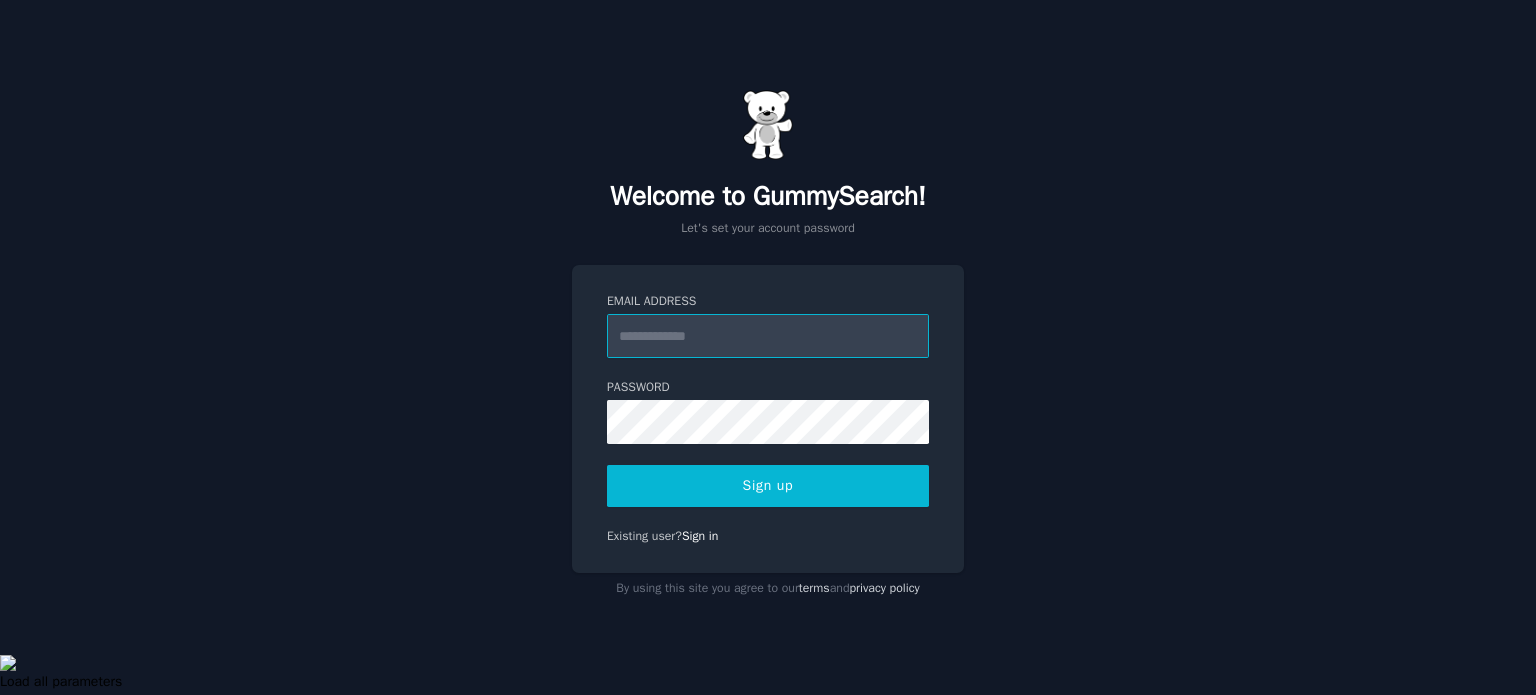 click on "Email Address" at bounding box center (768, 336) 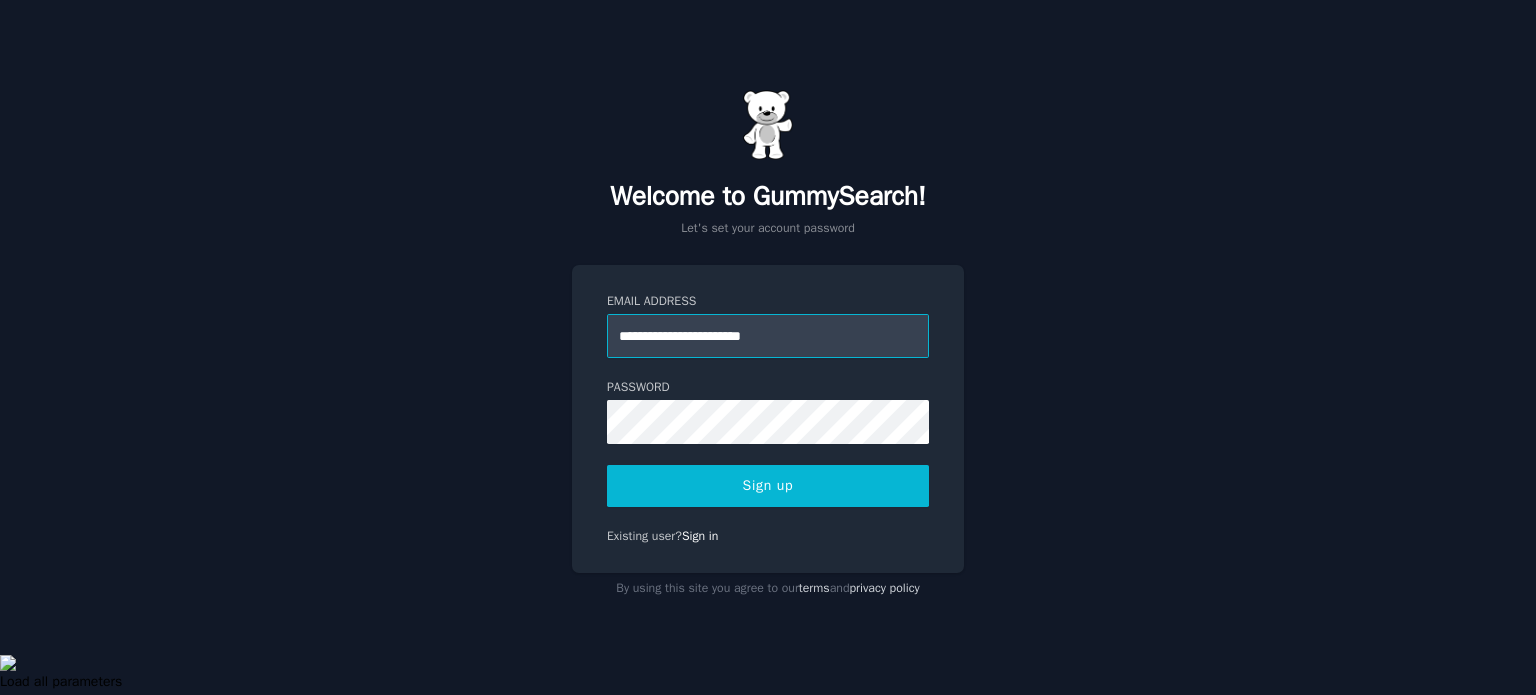 drag, startPoint x: 722, startPoint y: 337, endPoint x: 607, endPoint y: 325, distance: 115.62439 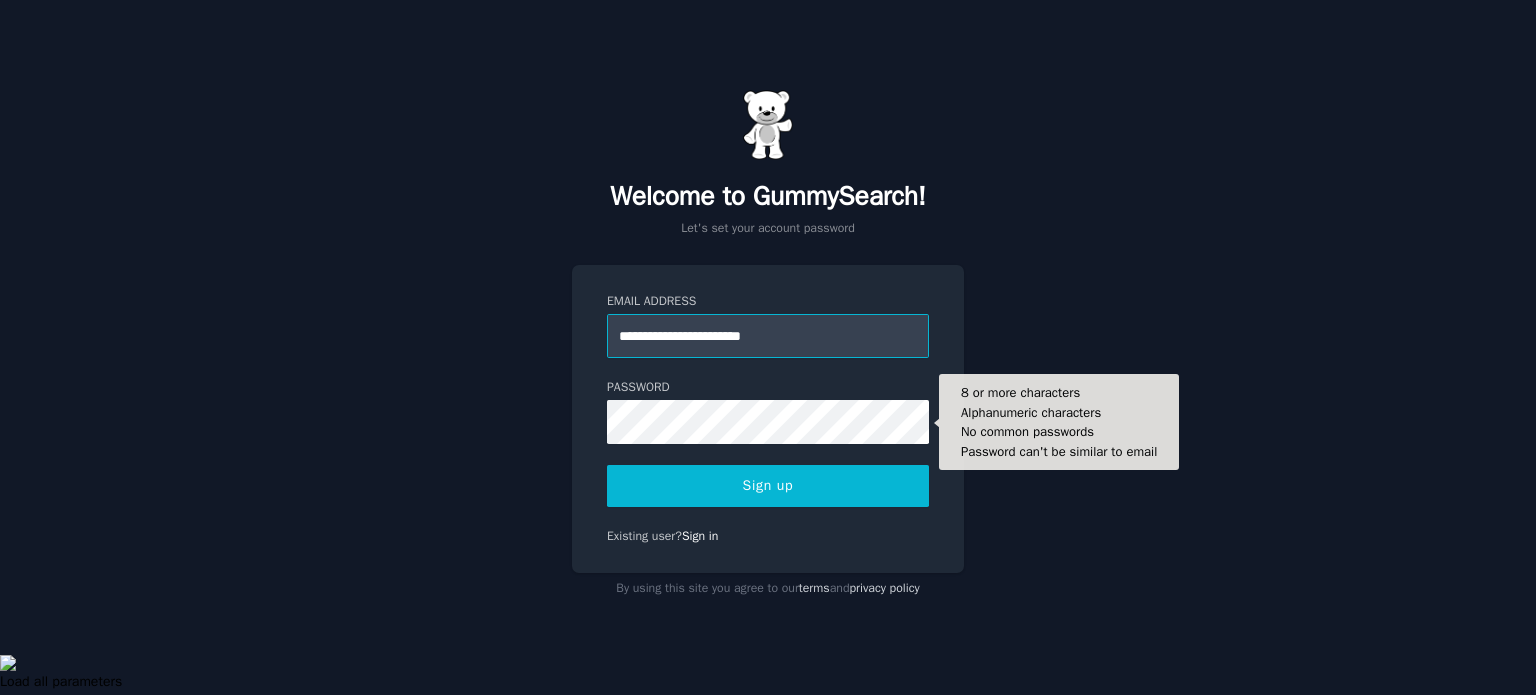 type on "**********" 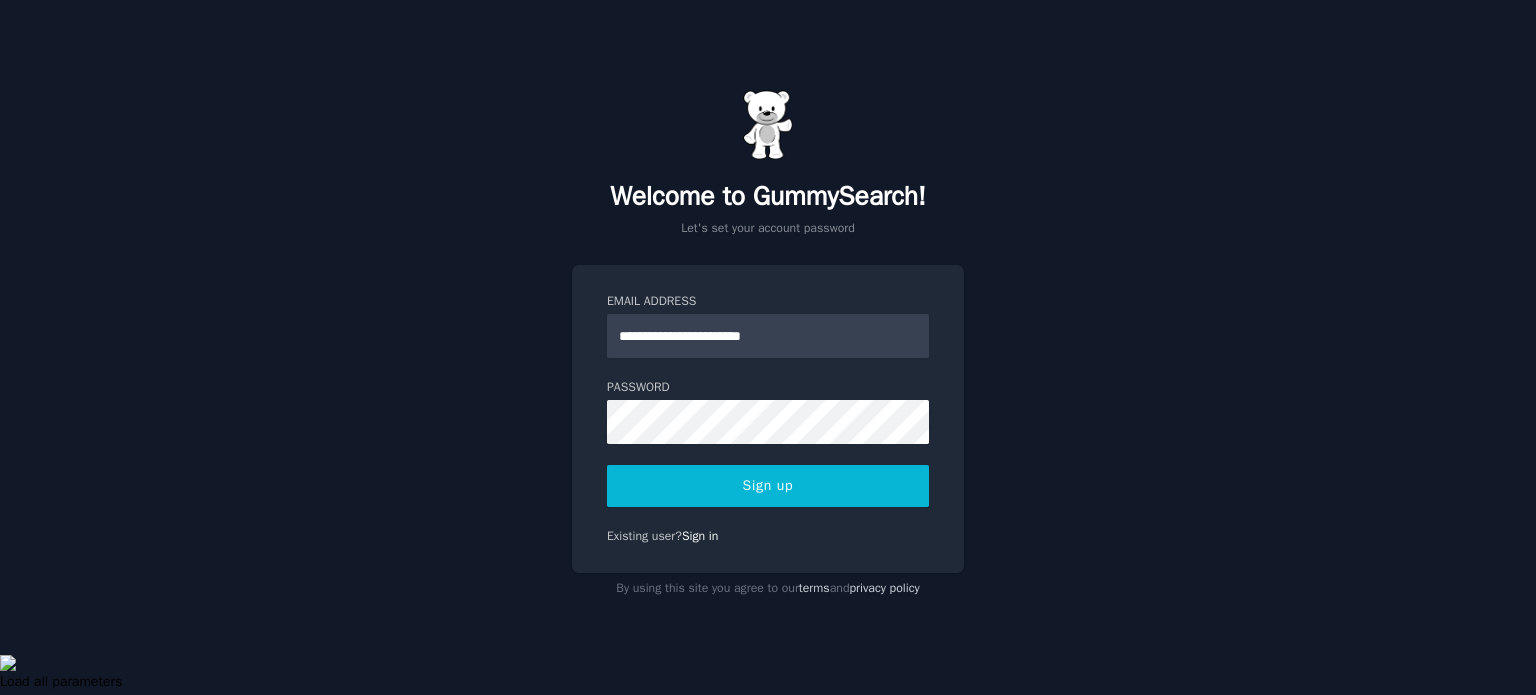 click on "Sign up" at bounding box center (768, 486) 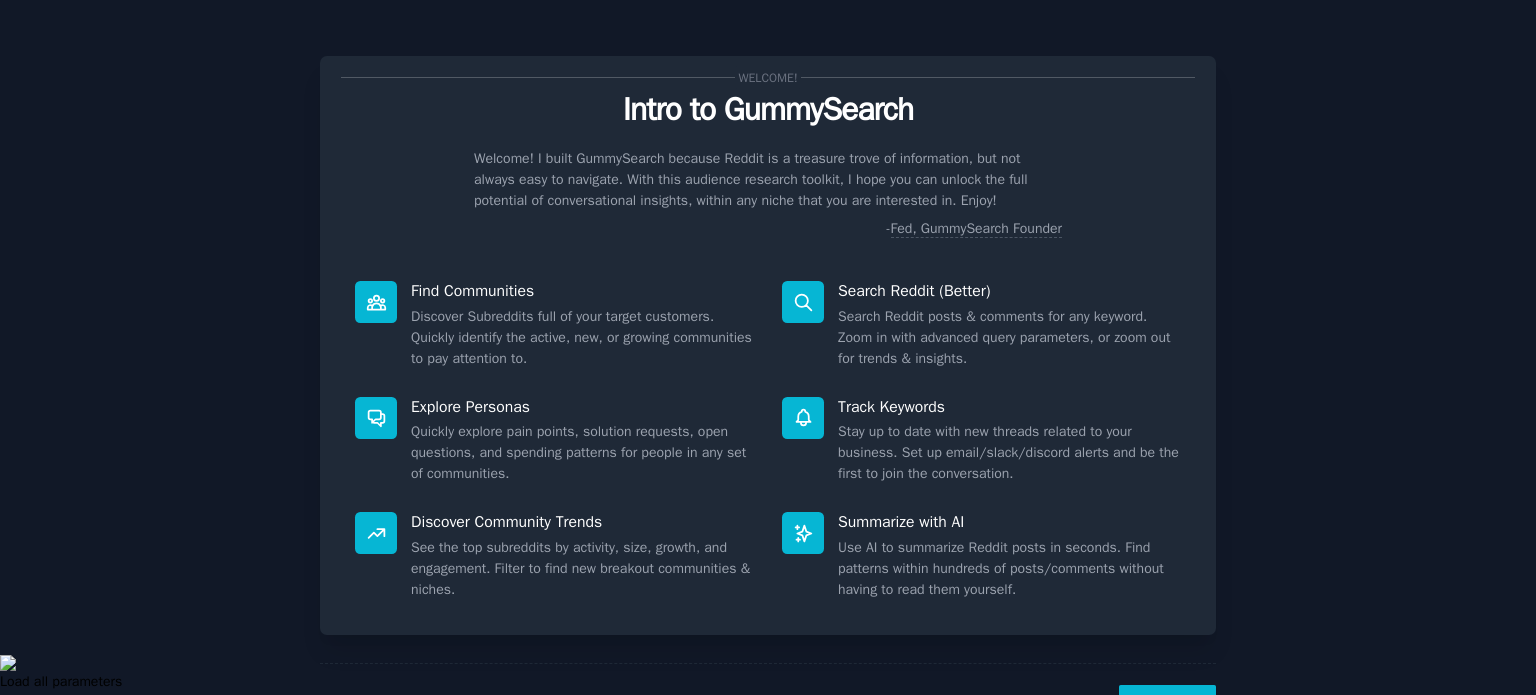 scroll, scrollTop: 0, scrollLeft: 0, axis: both 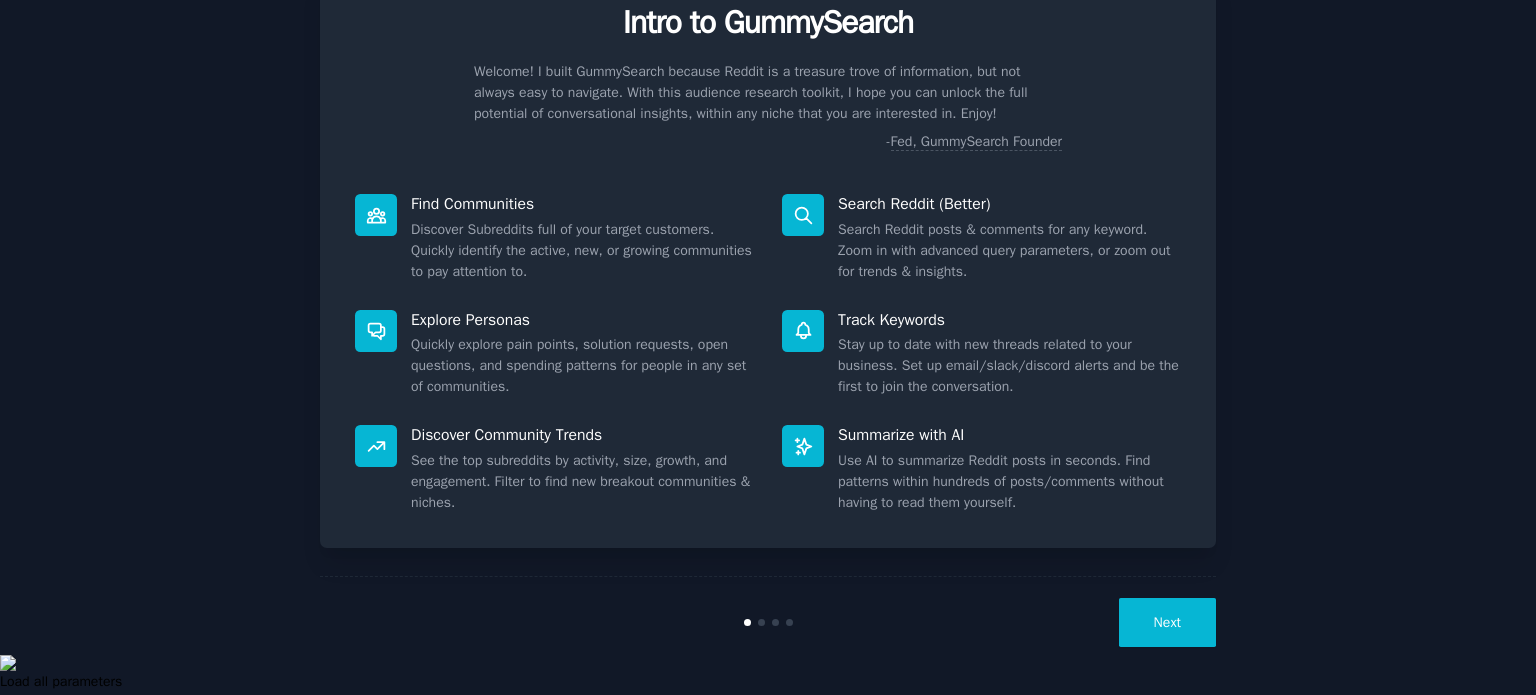 click on "Next" at bounding box center [1167, 622] 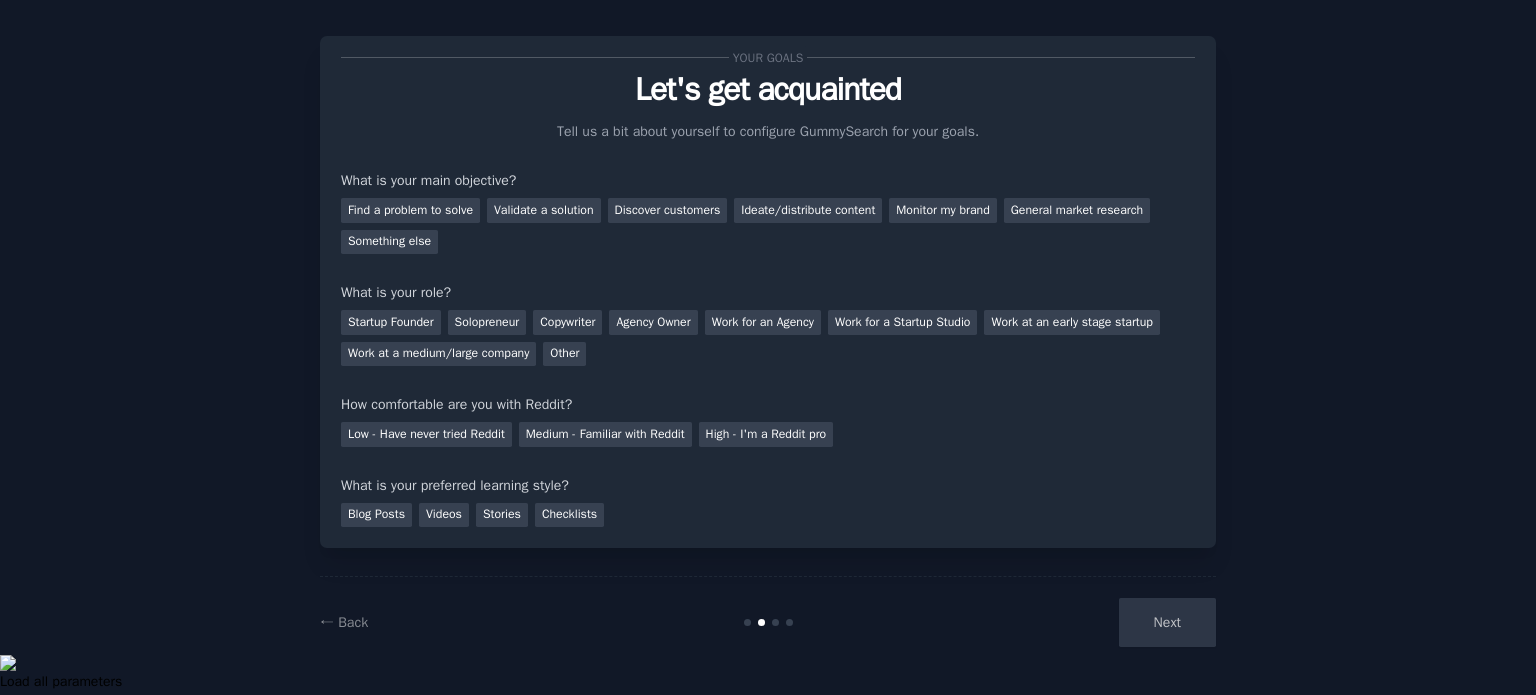 click on "Next" at bounding box center (1066, 622) 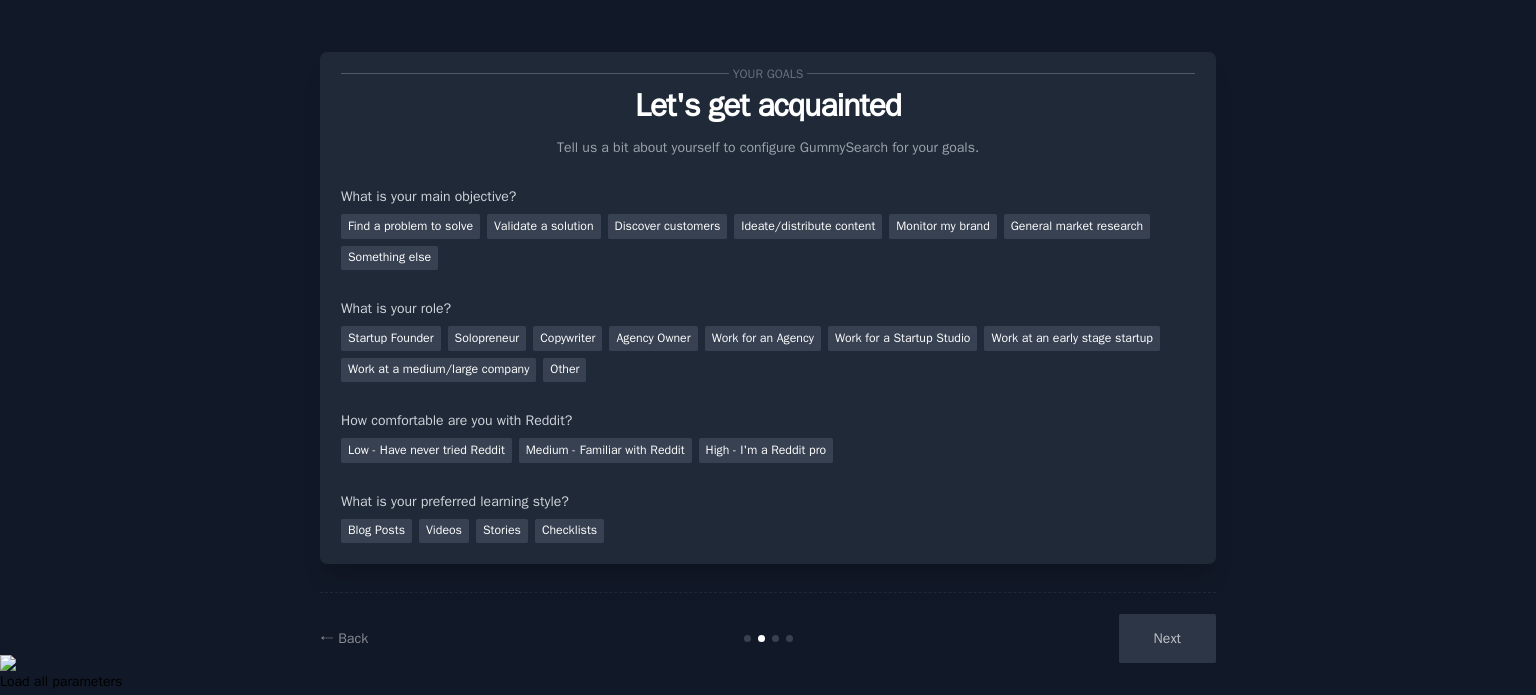scroll, scrollTop: 0, scrollLeft: 0, axis: both 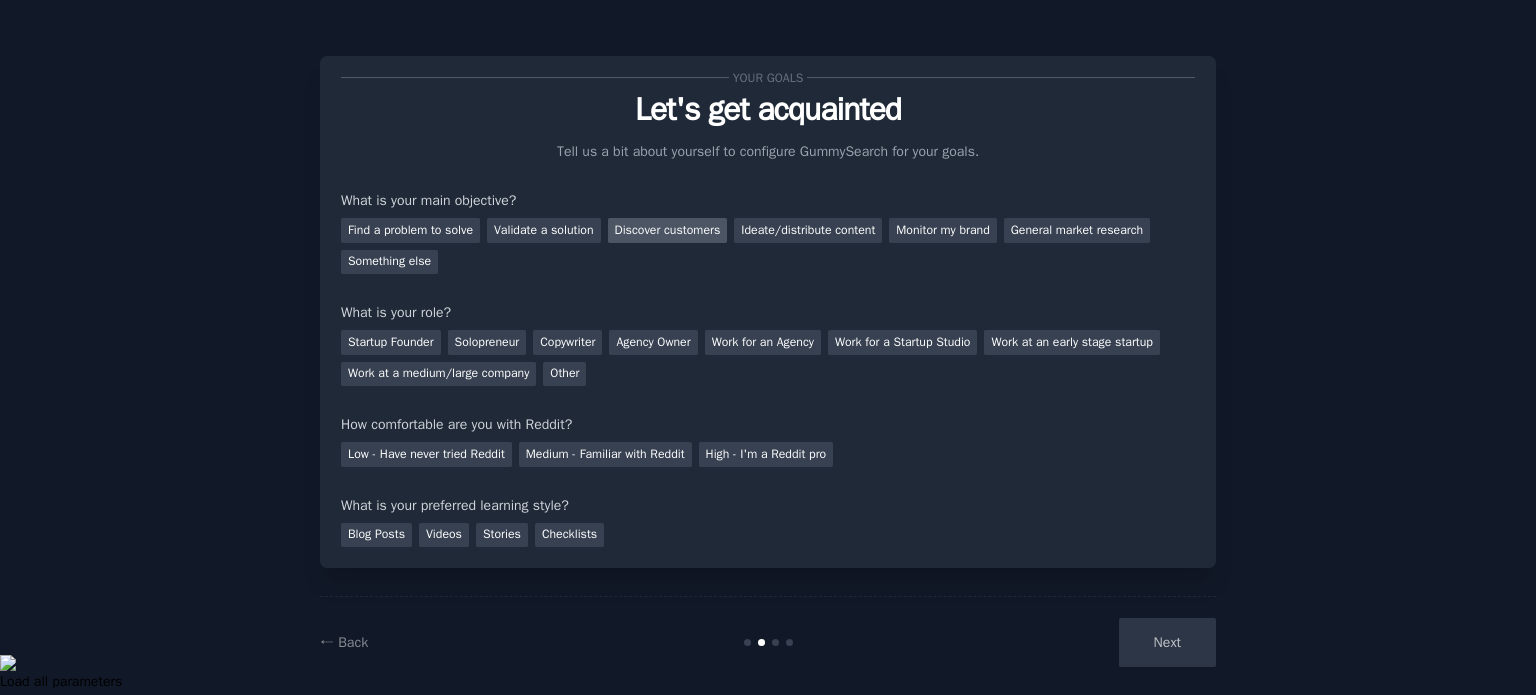 click on "Discover customers" at bounding box center (668, 230) 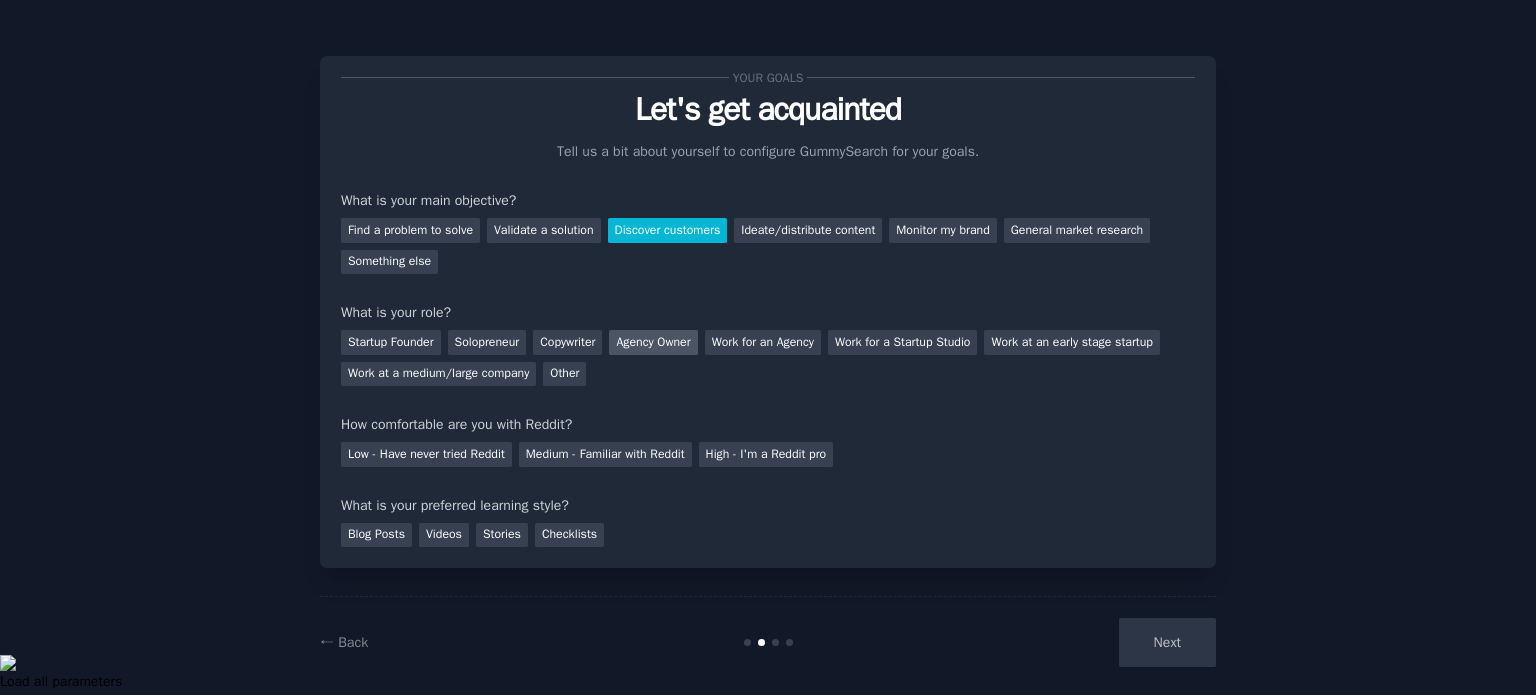 click on "Agency Owner" at bounding box center (653, 342) 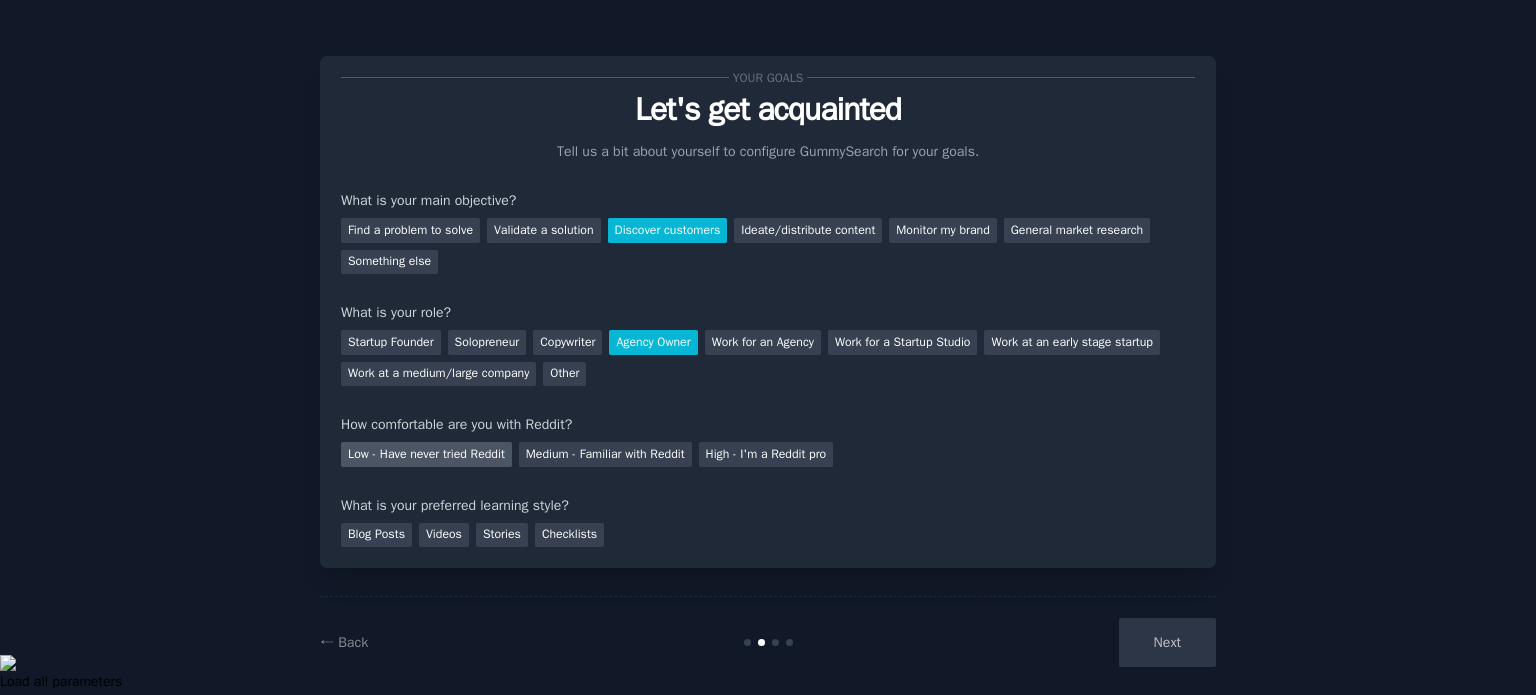 click on "Low - Have never tried Reddit" at bounding box center [426, 454] 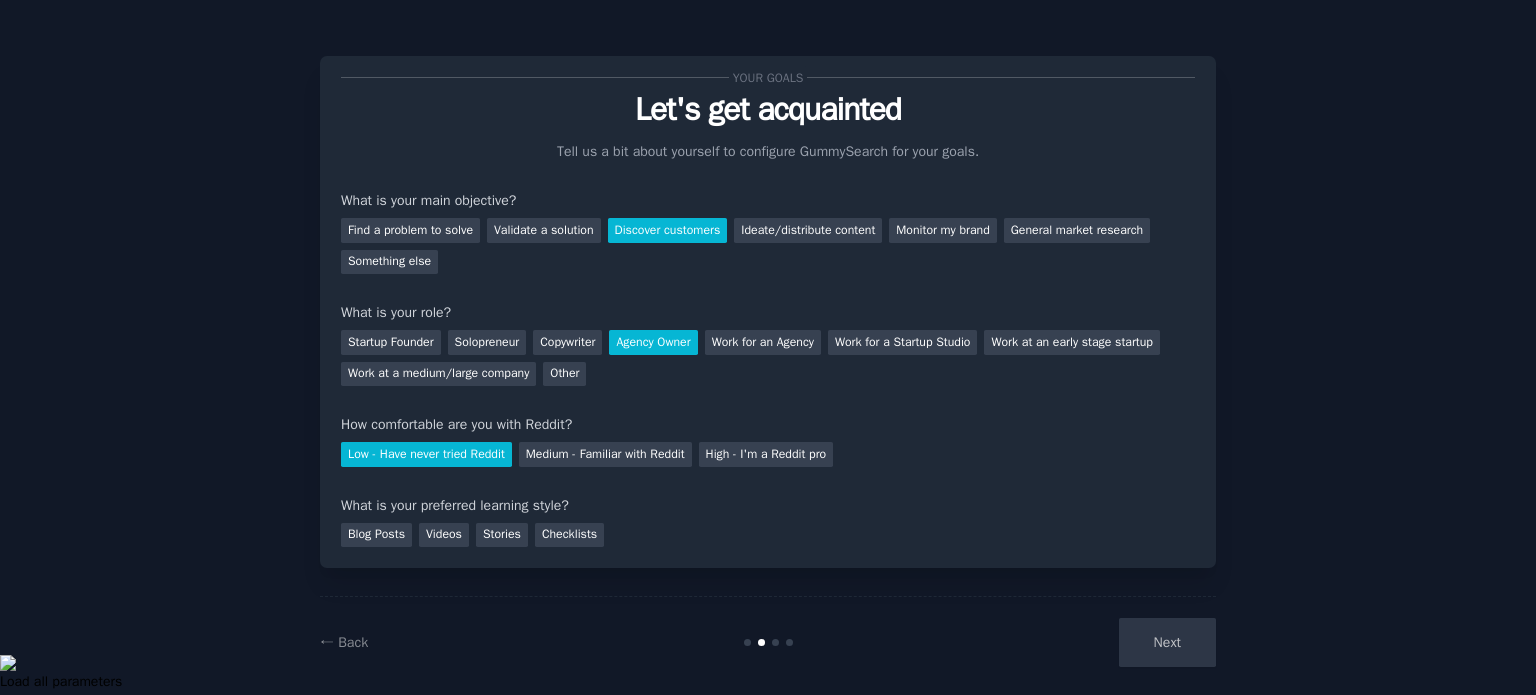 scroll, scrollTop: 20, scrollLeft: 0, axis: vertical 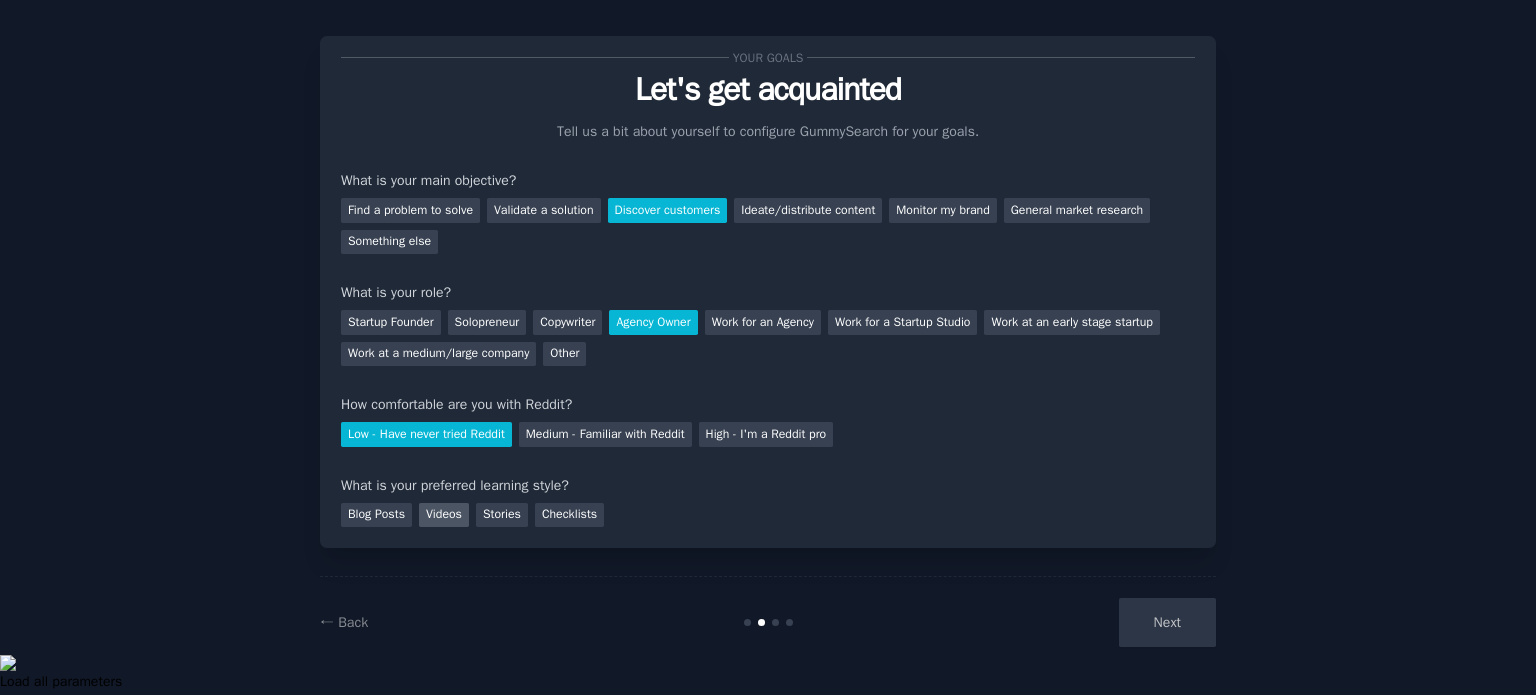click on "Videos" at bounding box center [444, 515] 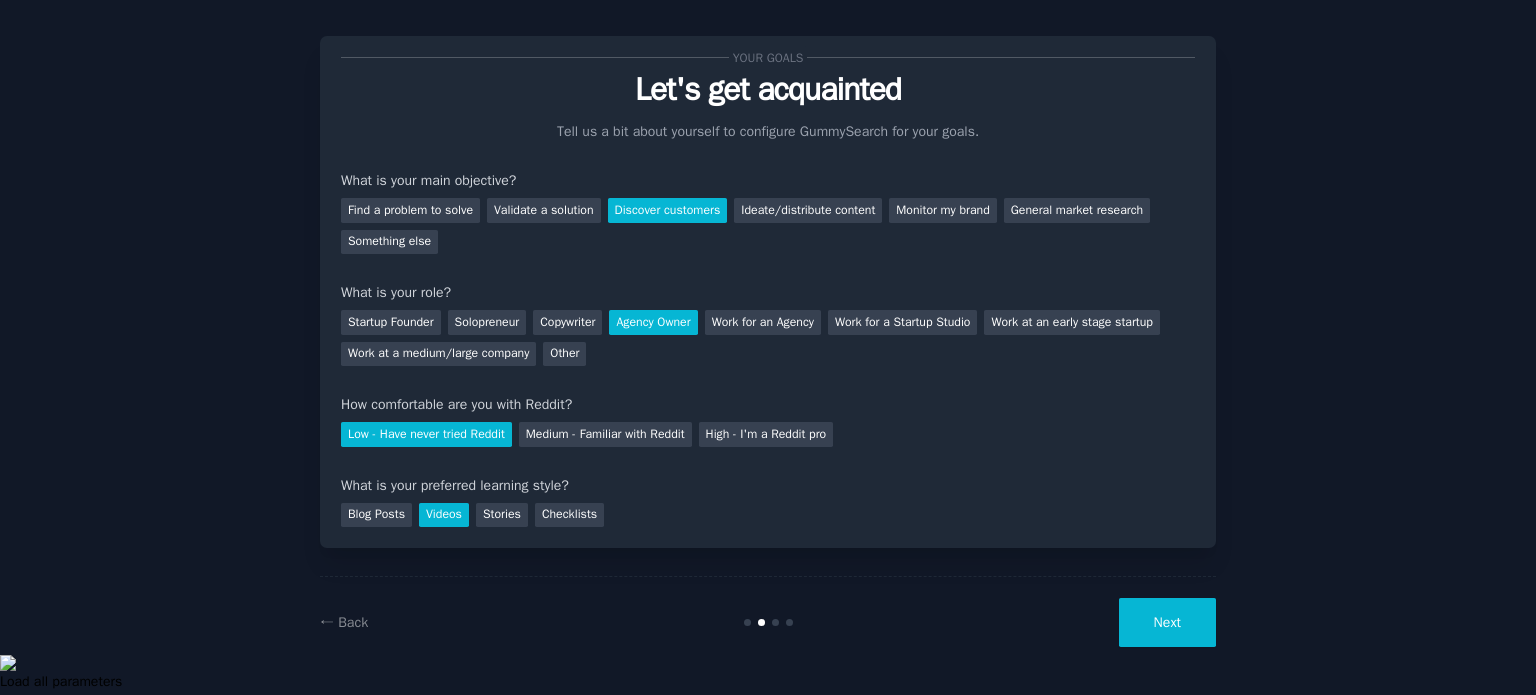 click on "Next" at bounding box center [1167, 622] 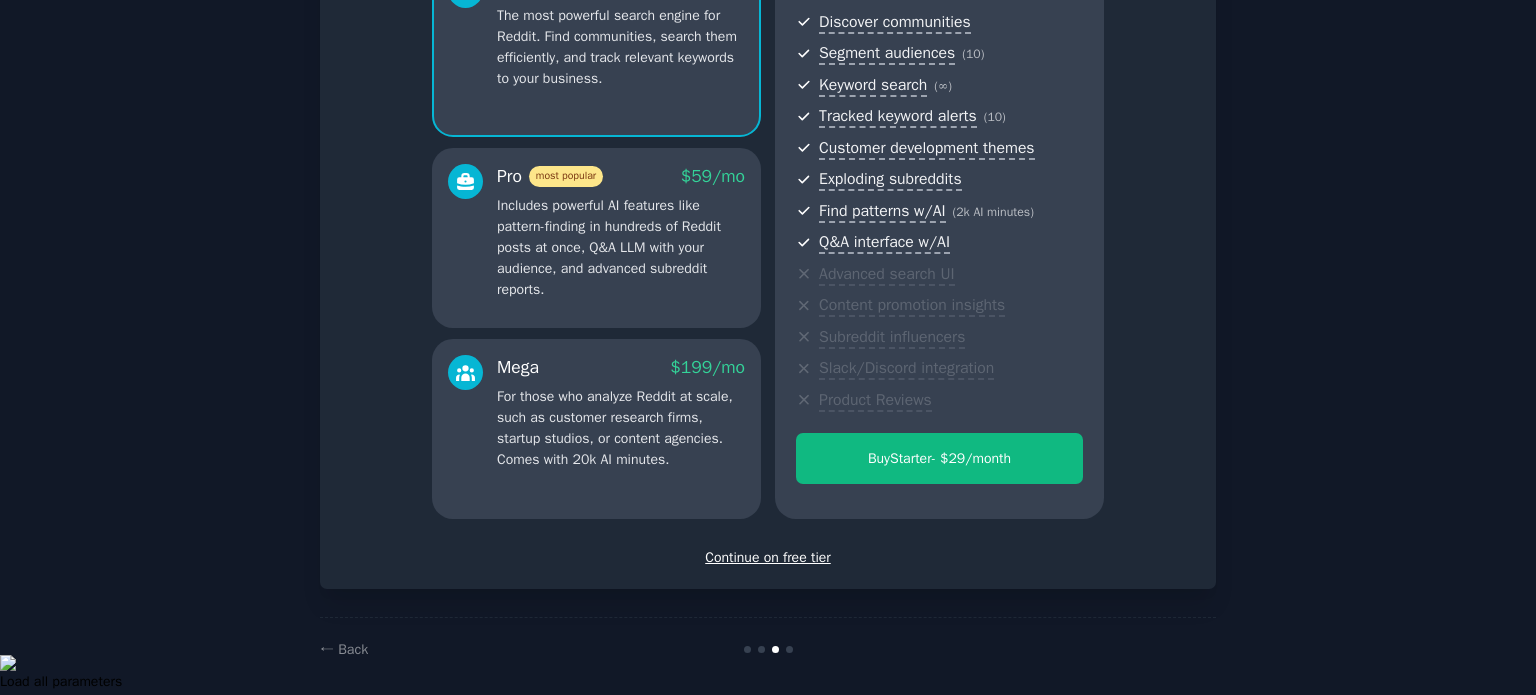 scroll, scrollTop: 235, scrollLeft: 0, axis: vertical 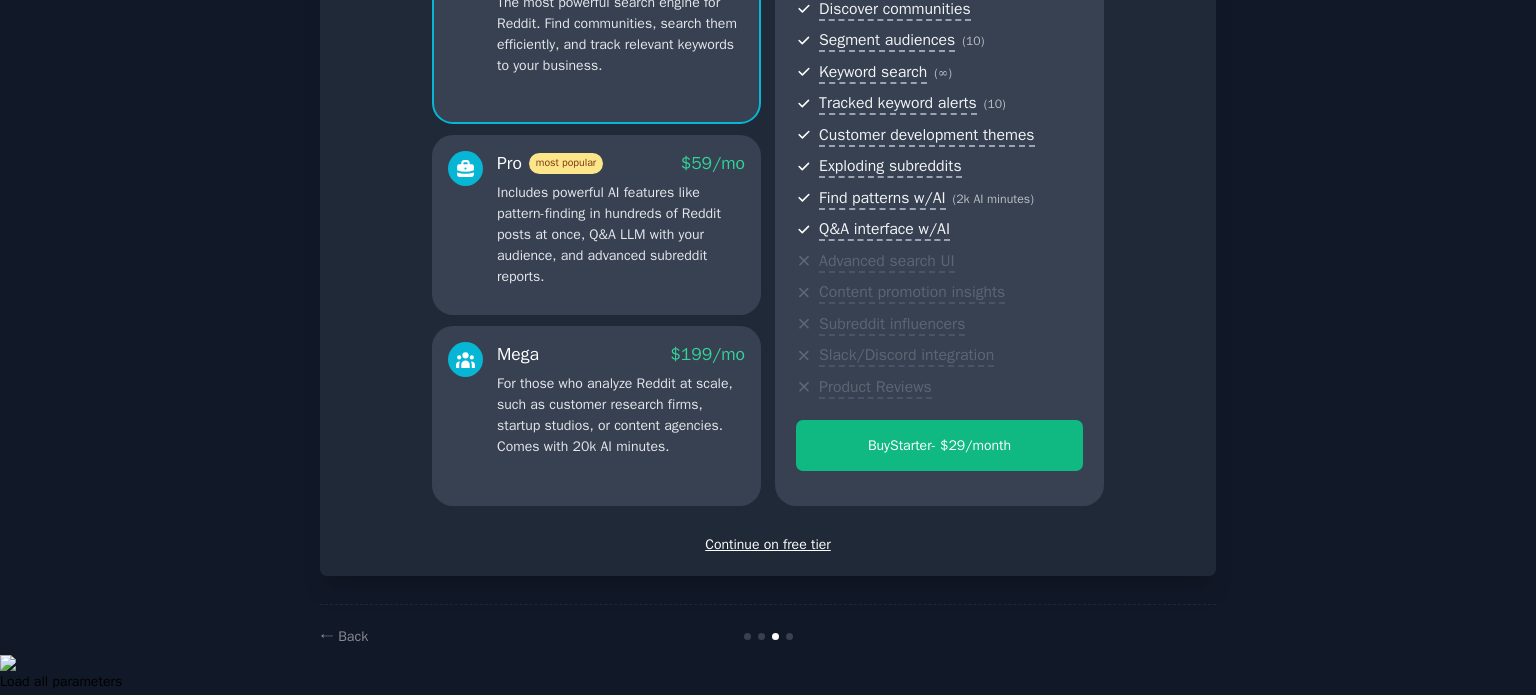 click on "Set up your account Choose your GummySearch flavor Enable 33% Annual Discount Starter $ 29 /mo The most powerful search engine for Reddit. Find communities, search them efficiently, and track relevant keywords to your business. Pro most popular $ 59 /mo Includes powerful AI features like pattern-finding in hundreds of Reddit posts at once, Q&A LLM with your audience, and advanced subreddit reports. Mega $ 199 /mo For those who analyze Reddit at scale, such as customer research firms, startup studios, or content agencies. Comes with 20k AI minutes. Starter  Plan -  $ 29 /month Discover communities Segment audiences ( 10 ) Keyword search ( ∞ ) Tracked keyword alerts ( 10 ) Customer development themes Exploding subreddits Find patterns w/AI ( 2k AI minutes ) Q&A interface w/AI Advanced search UI Content promotion insights Subreddit influencers Slack/Discord integration Product Reviews Buy  Starter  - $ 29 /month Continue on free tier" at bounding box center (768, 198) 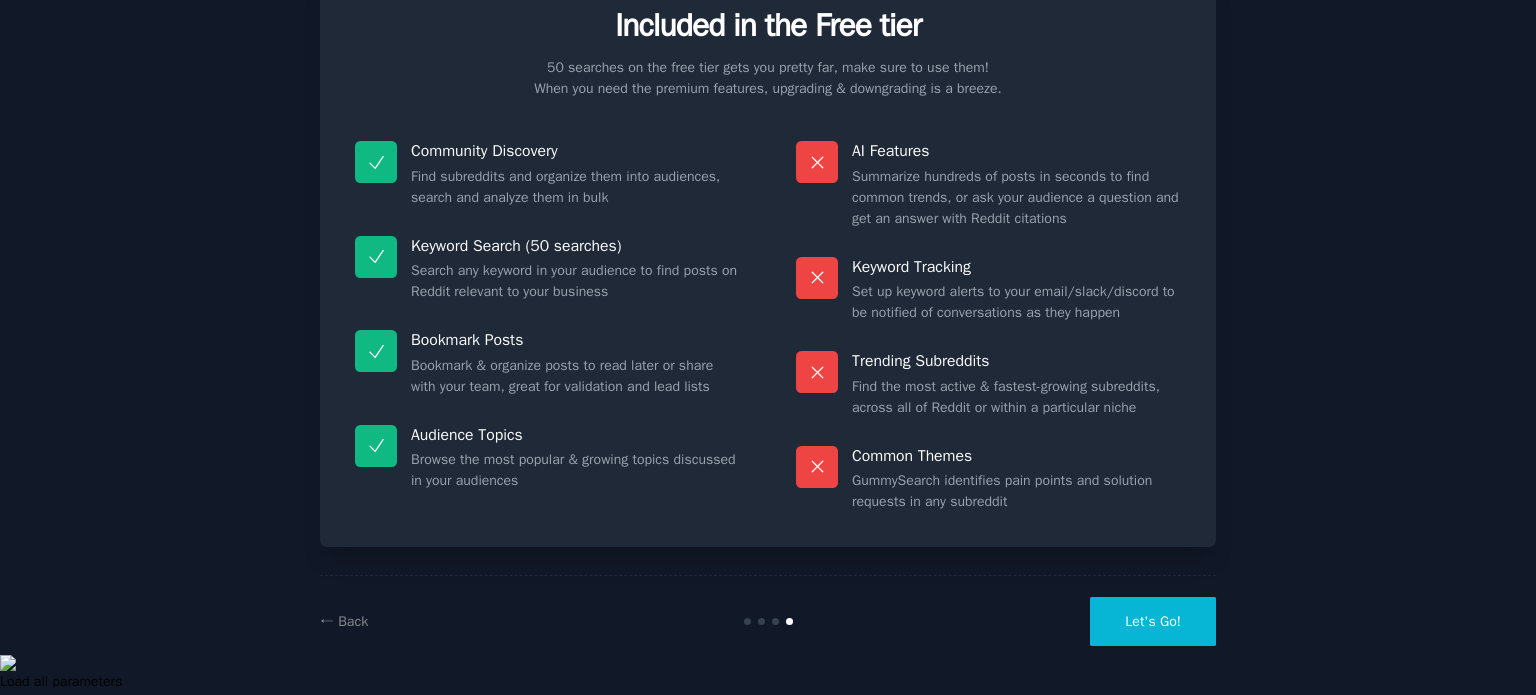scroll, scrollTop: 83, scrollLeft: 0, axis: vertical 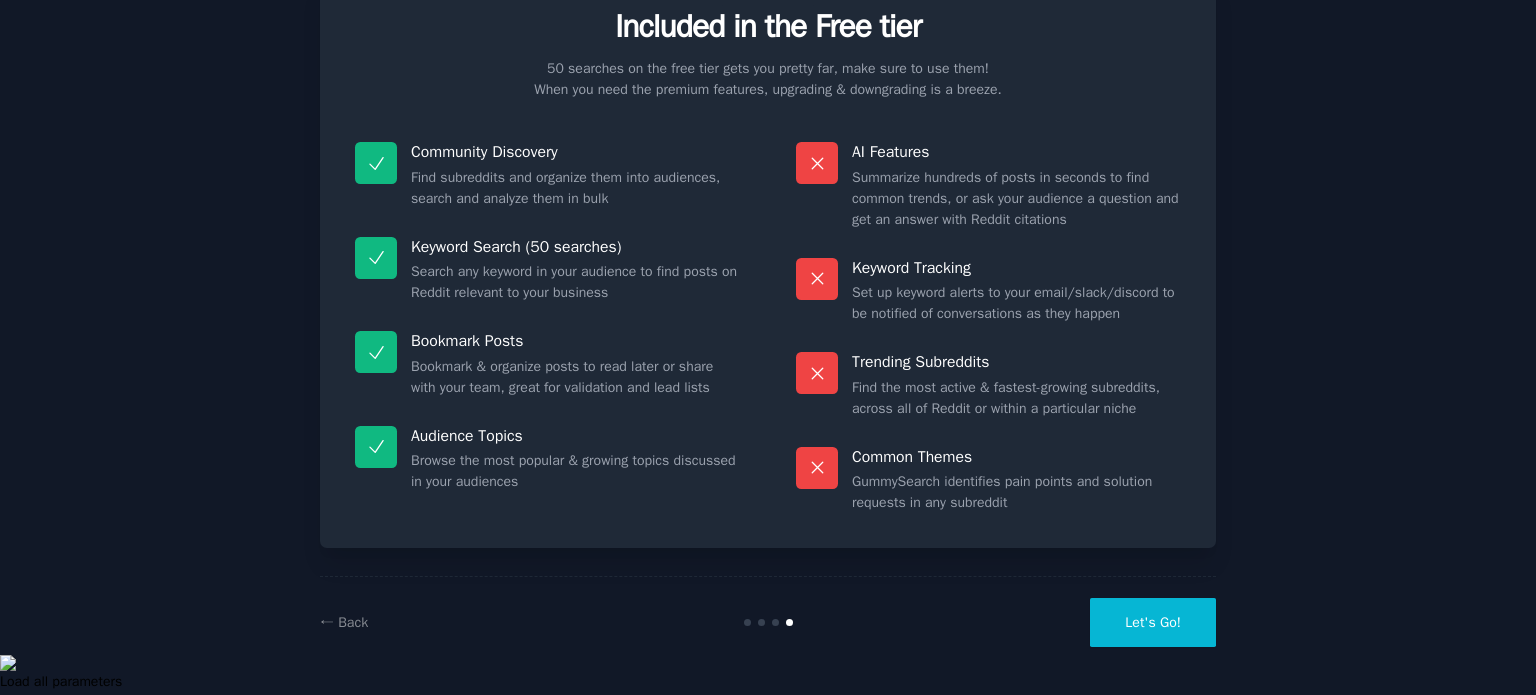 click on "Let's Go!" at bounding box center [1153, 622] 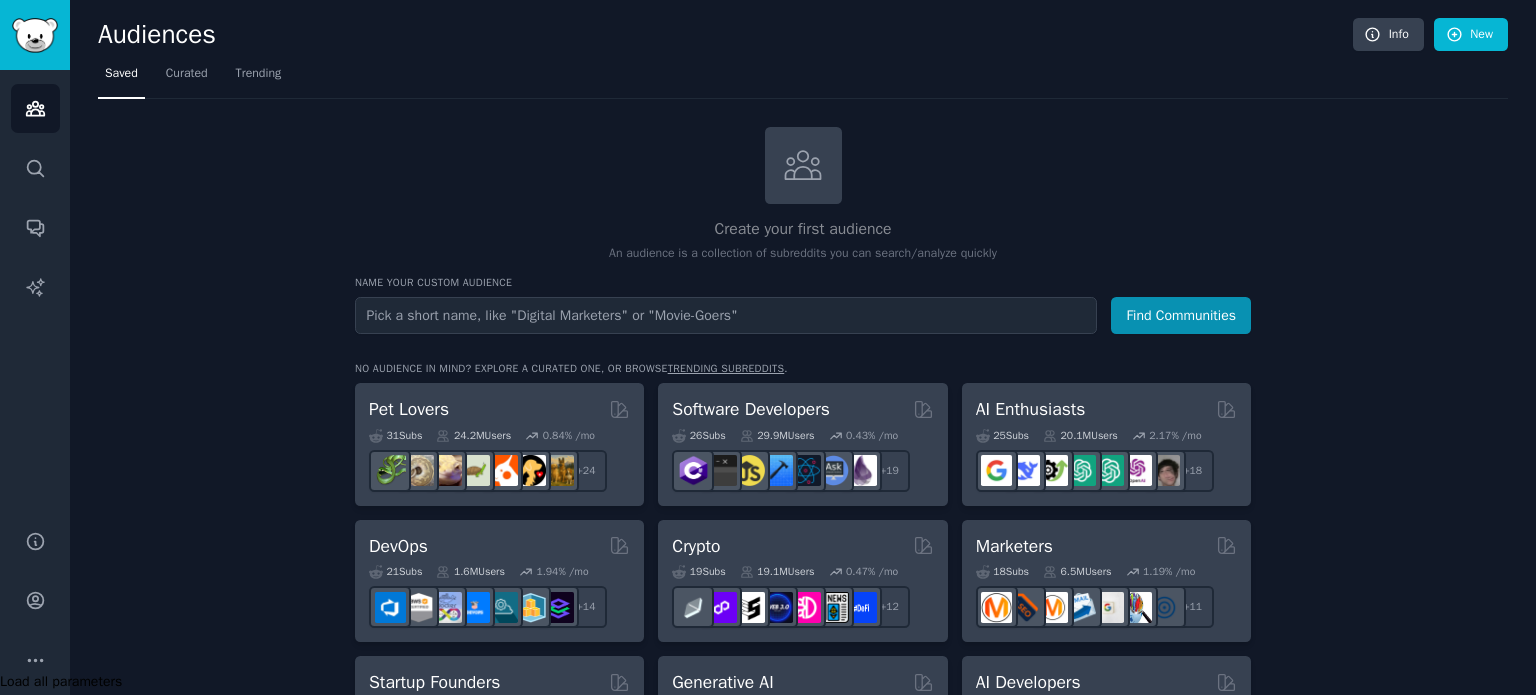 click at bounding box center (726, 315) 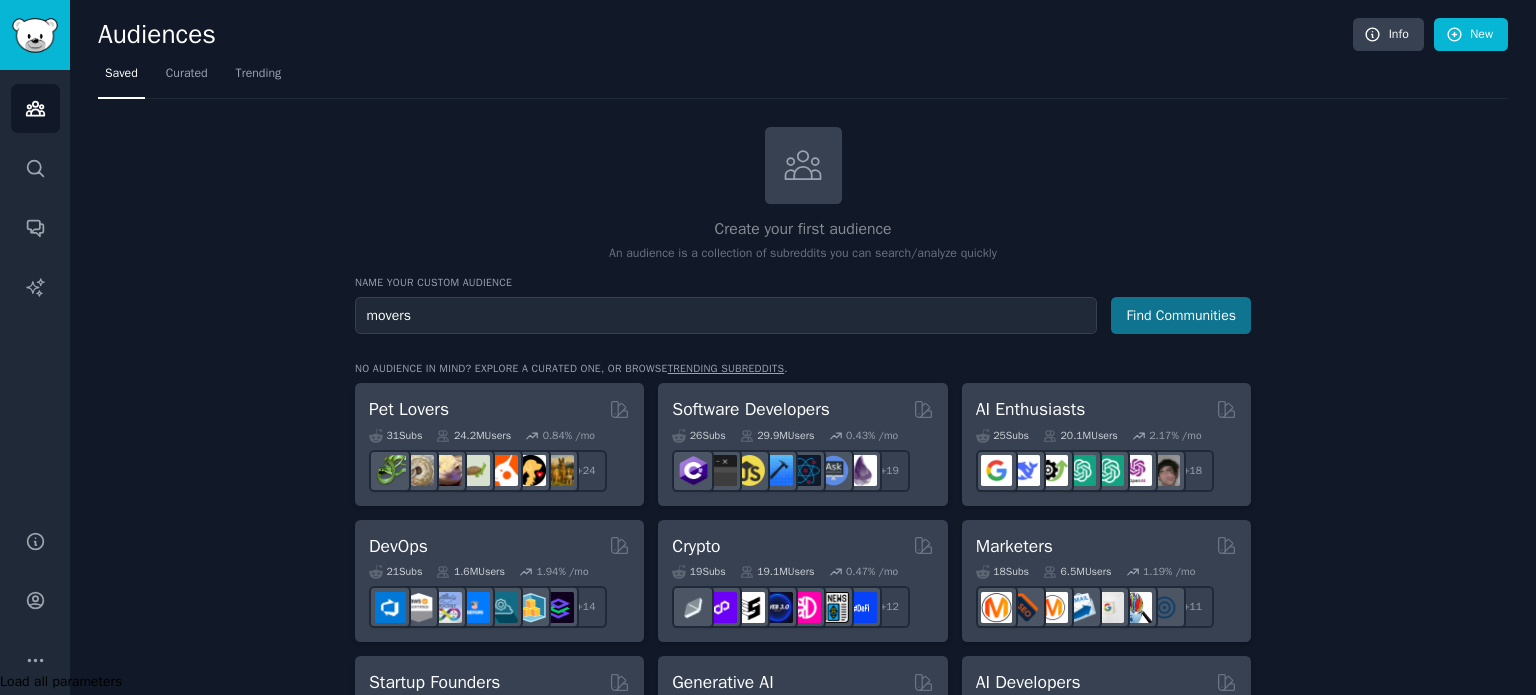 type on "movers" 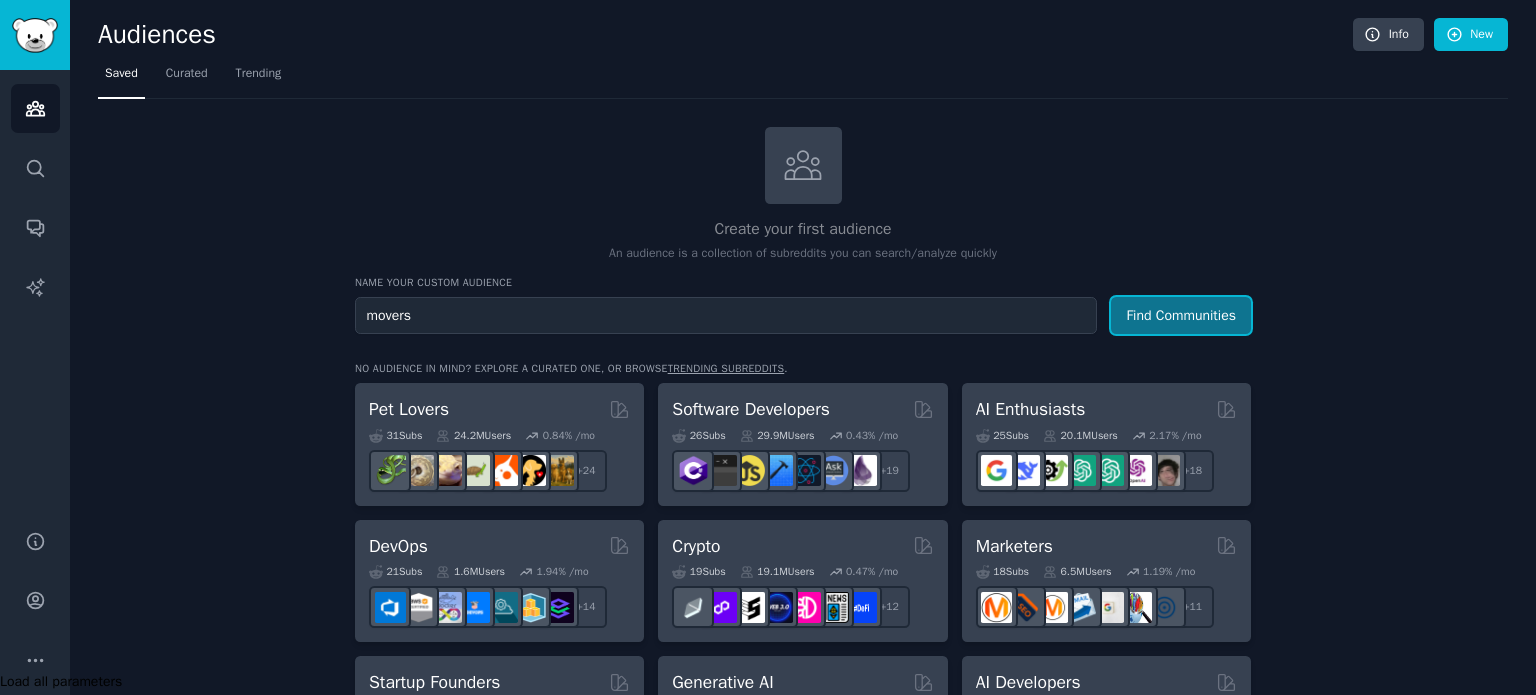 click on "Find Communities" at bounding box center (1181, 315) 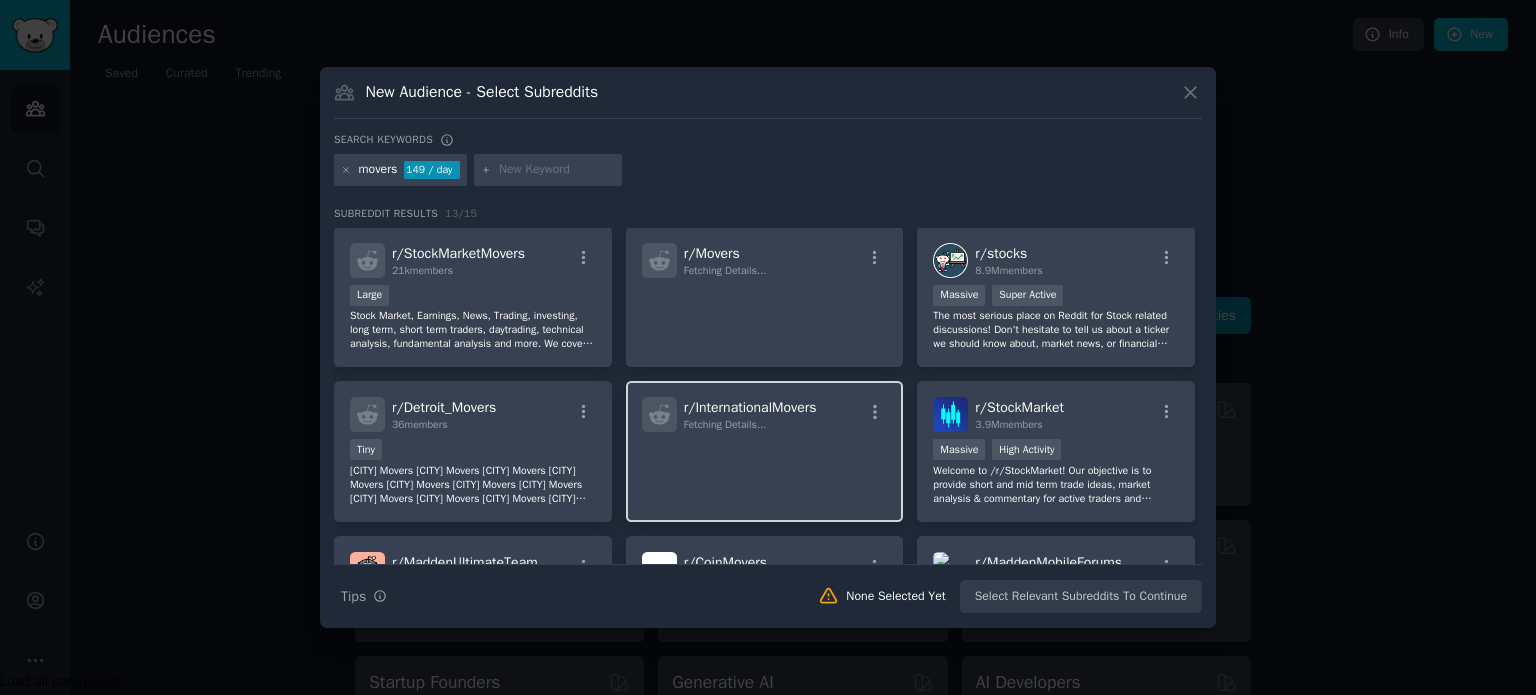 scroll, scrollTop: 0, scrollLeft: 0, axis: both 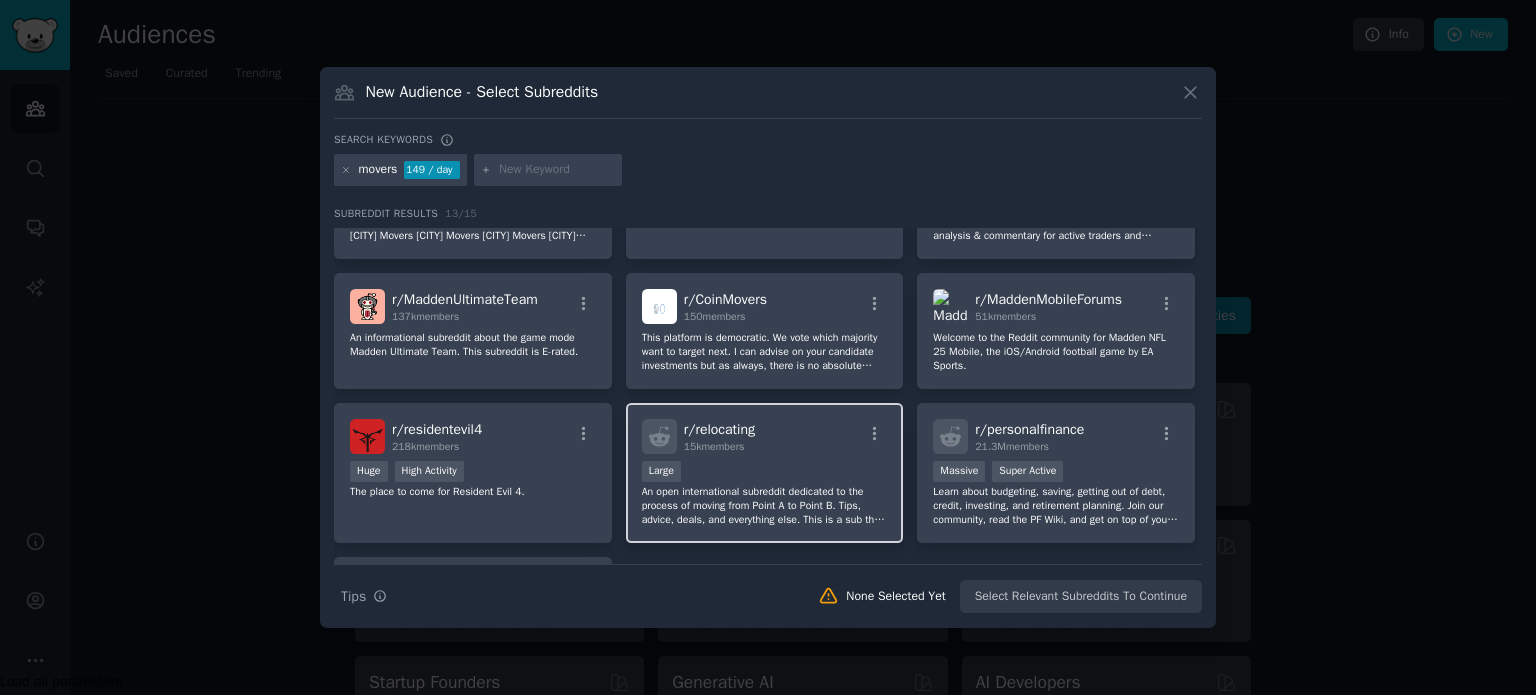 click on "r/ relocating 15k  members" at bounding box center [765, 436] 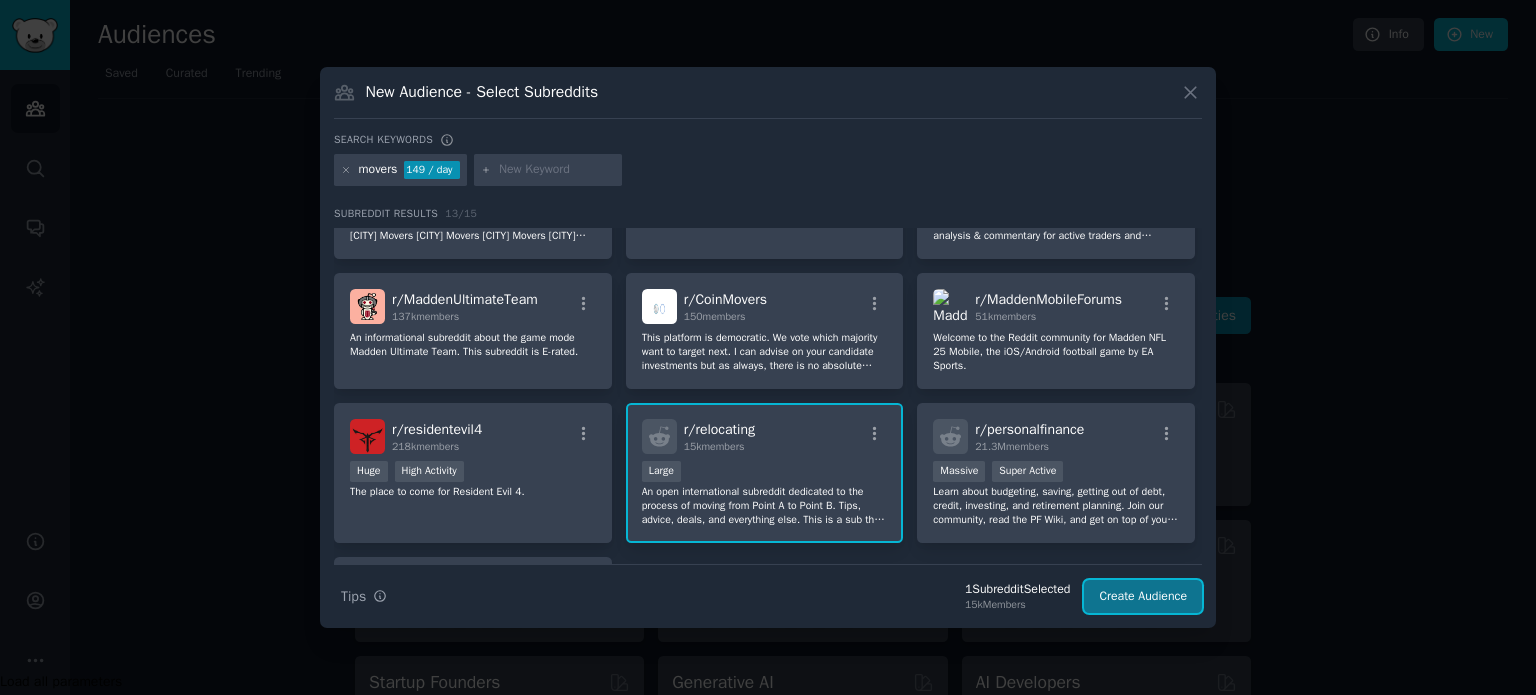 click on "Create Audience" at bounding box center [1143, 597] 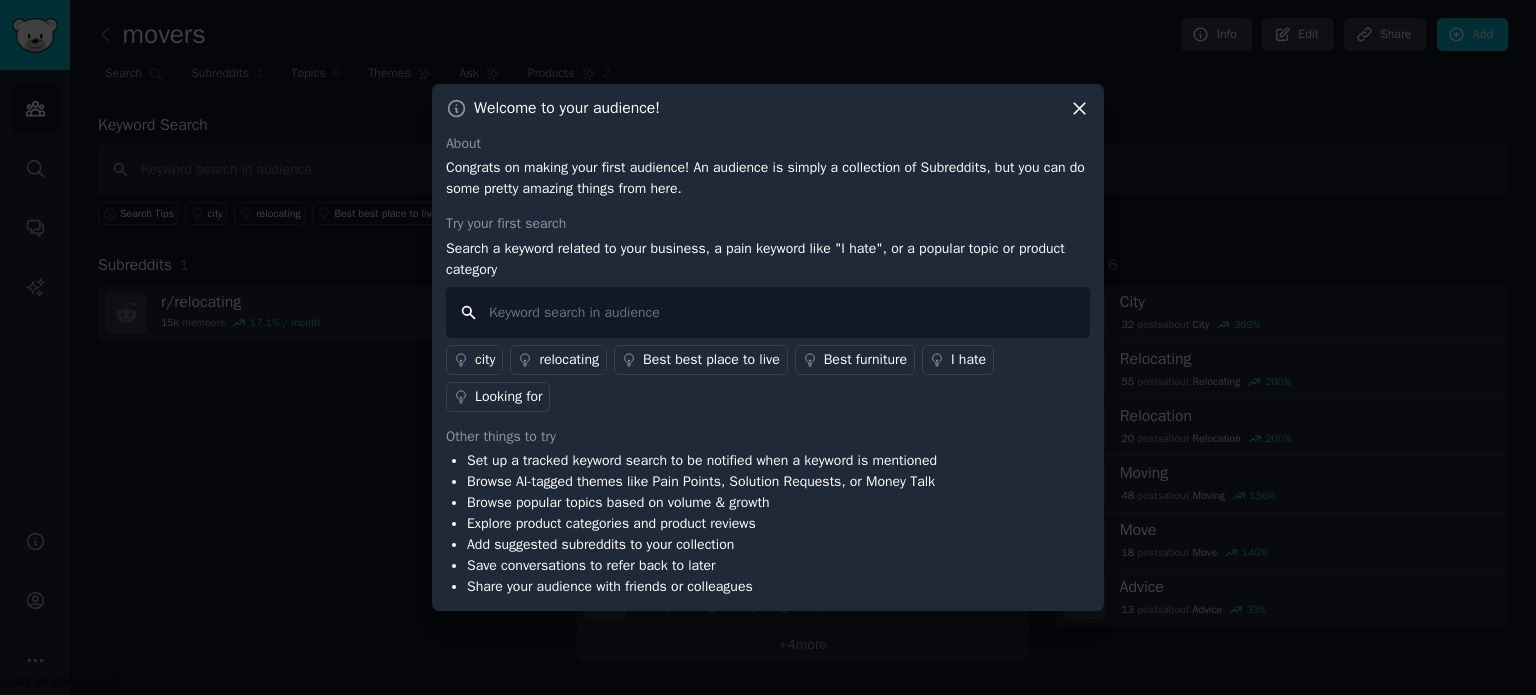 click at bounding box center [768, 312] 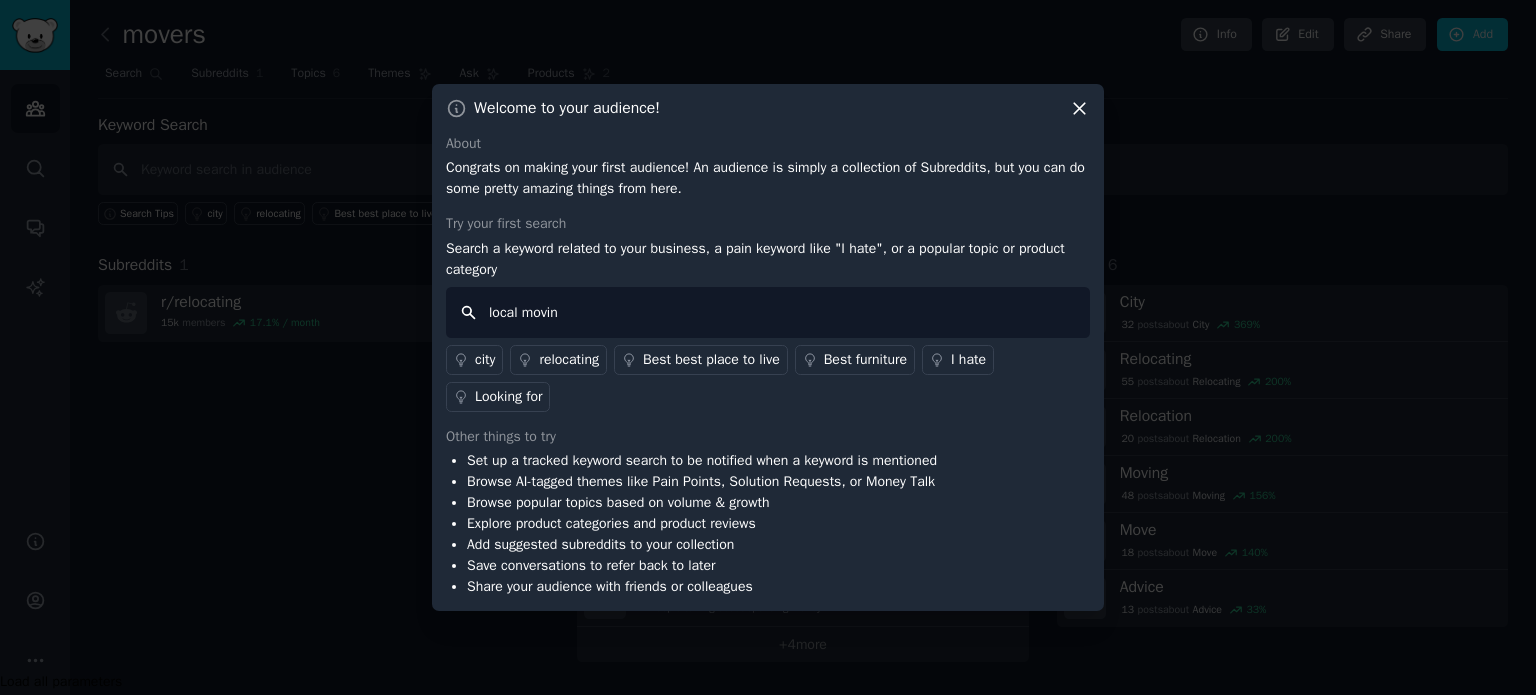 type on "local moving" 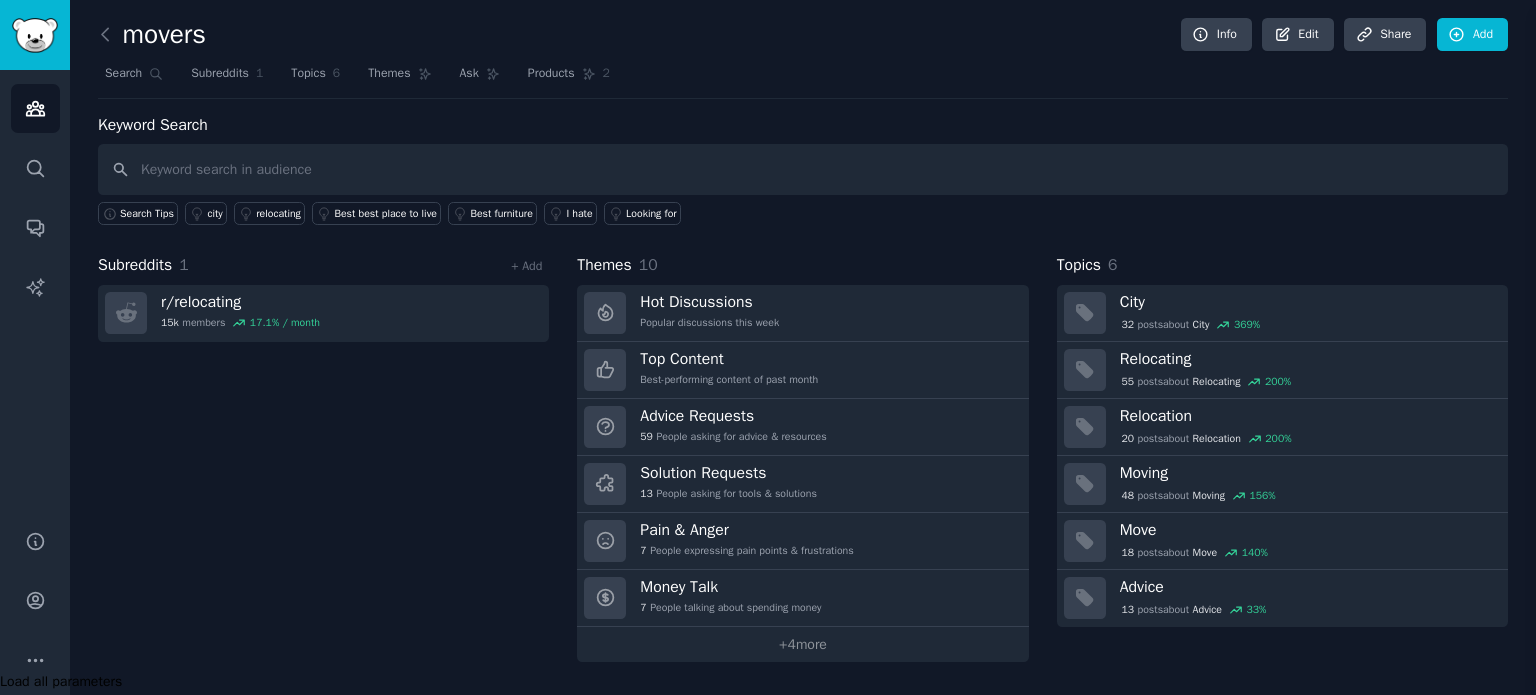 type 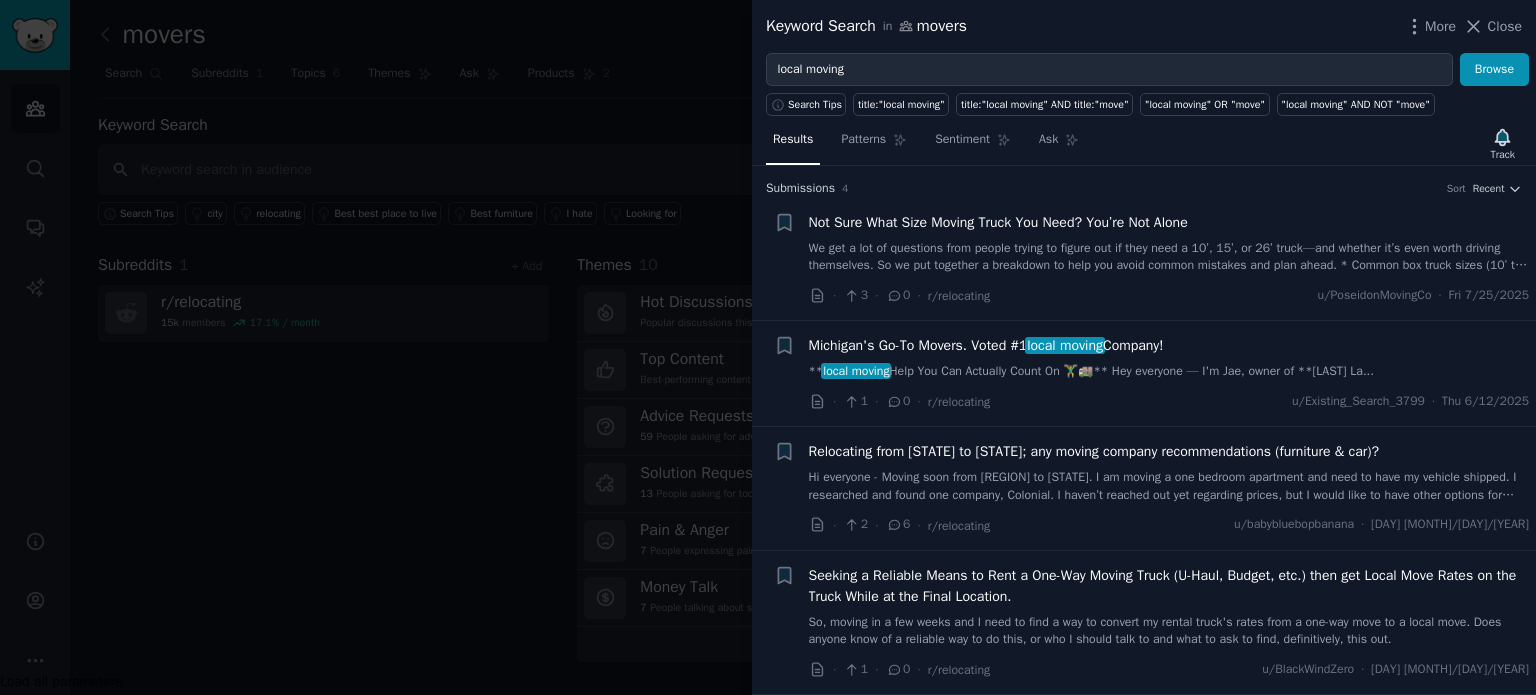click on "Michigan's Go-To Movers. Voted #1  local moving  Company!" at bounding box center [986, 345] 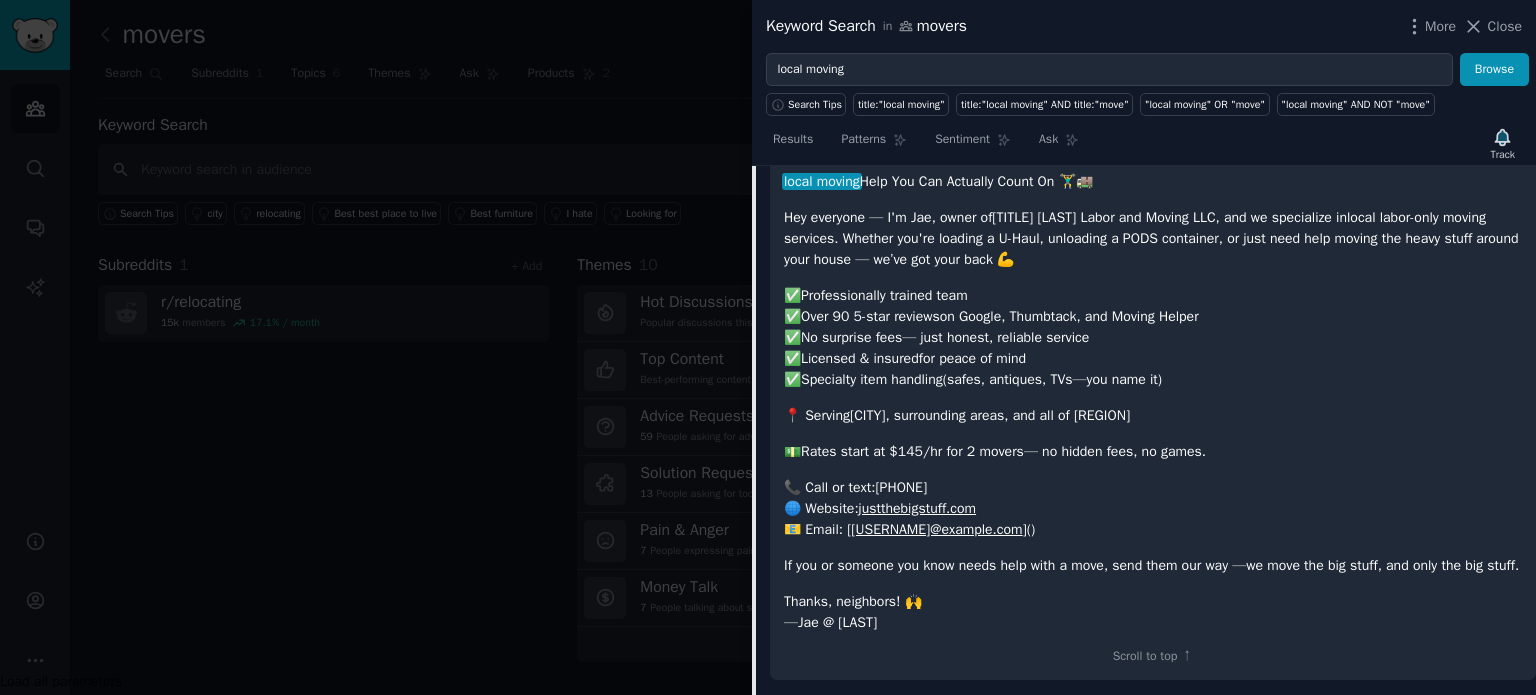 scroll, scrollTop: 455, scrollLeft: 0, axis: vertical 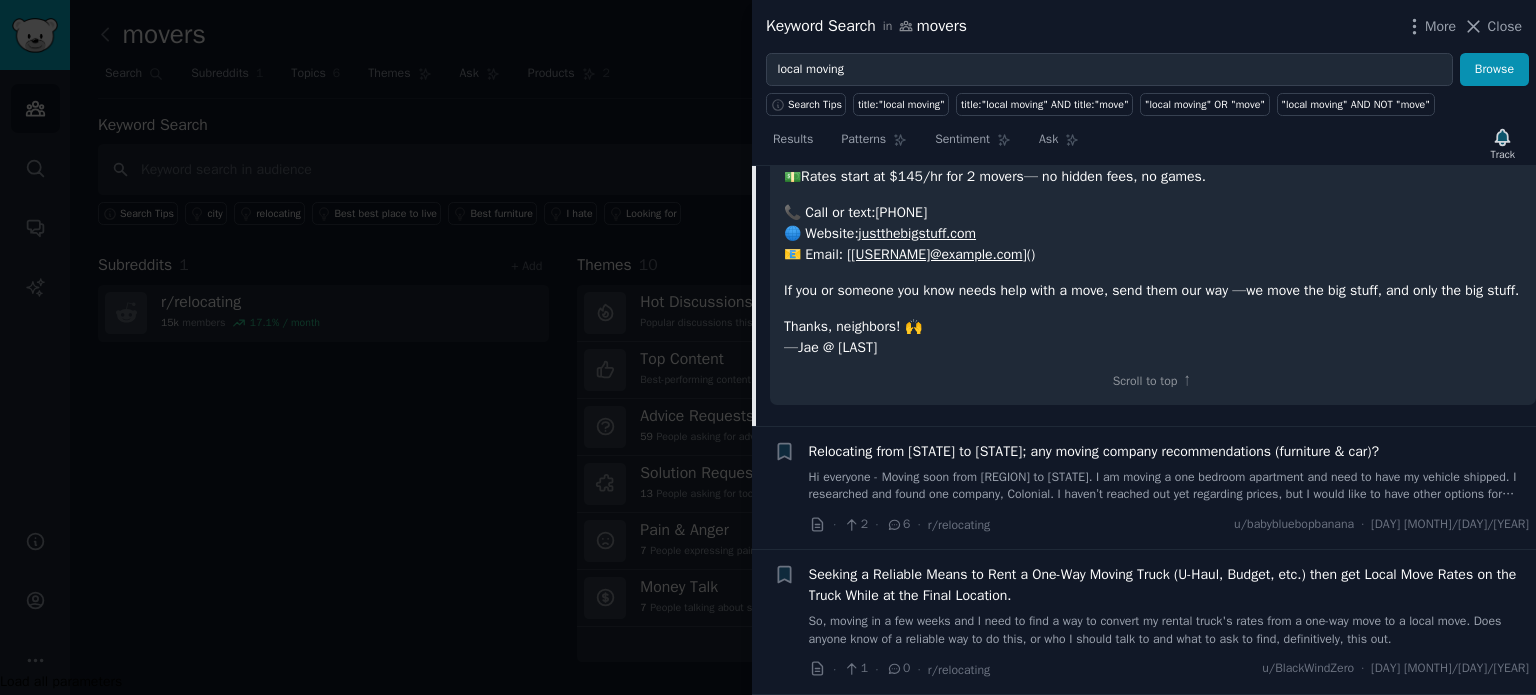 click on "Relocating from [STATE] to [STATE]; any moving company recommendations (furniture & car)? Hi everyone -
Moving soon from [REGION] to [STATE]. I am moving a one bedroom apartment and need to have my vehicle shipped. I researched and found one company, Colonial. I haven’t reached out yet regarding prices, but I would like to have other options for comparison. I keep locating companies who only handle local moves.
Also, is there a price range that is the norm? I wouldn’t want to pay extra or over market.
Any advice is appreciated. Thanks!" at bounding box center [1169, 472] 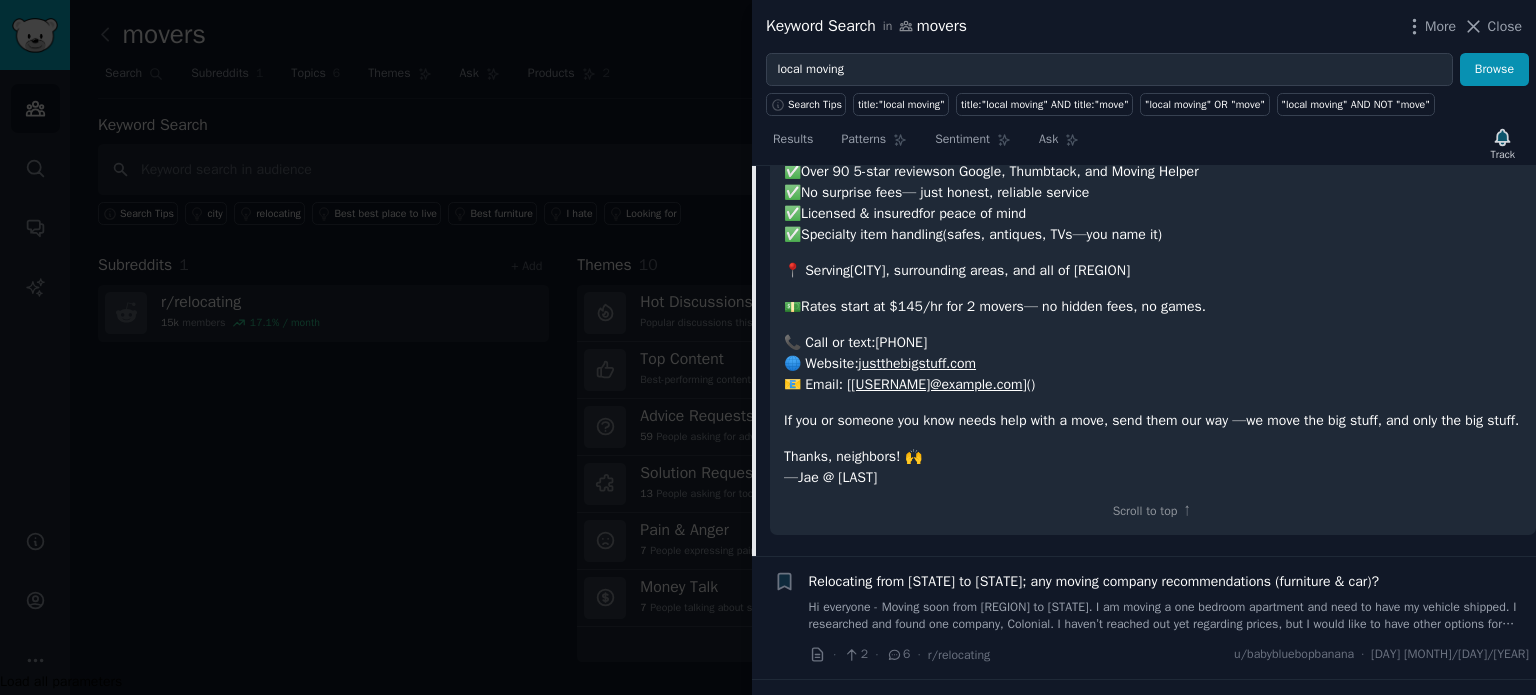 scroll, scrollTop: 600, scrollLeft: 0, axis: vertical 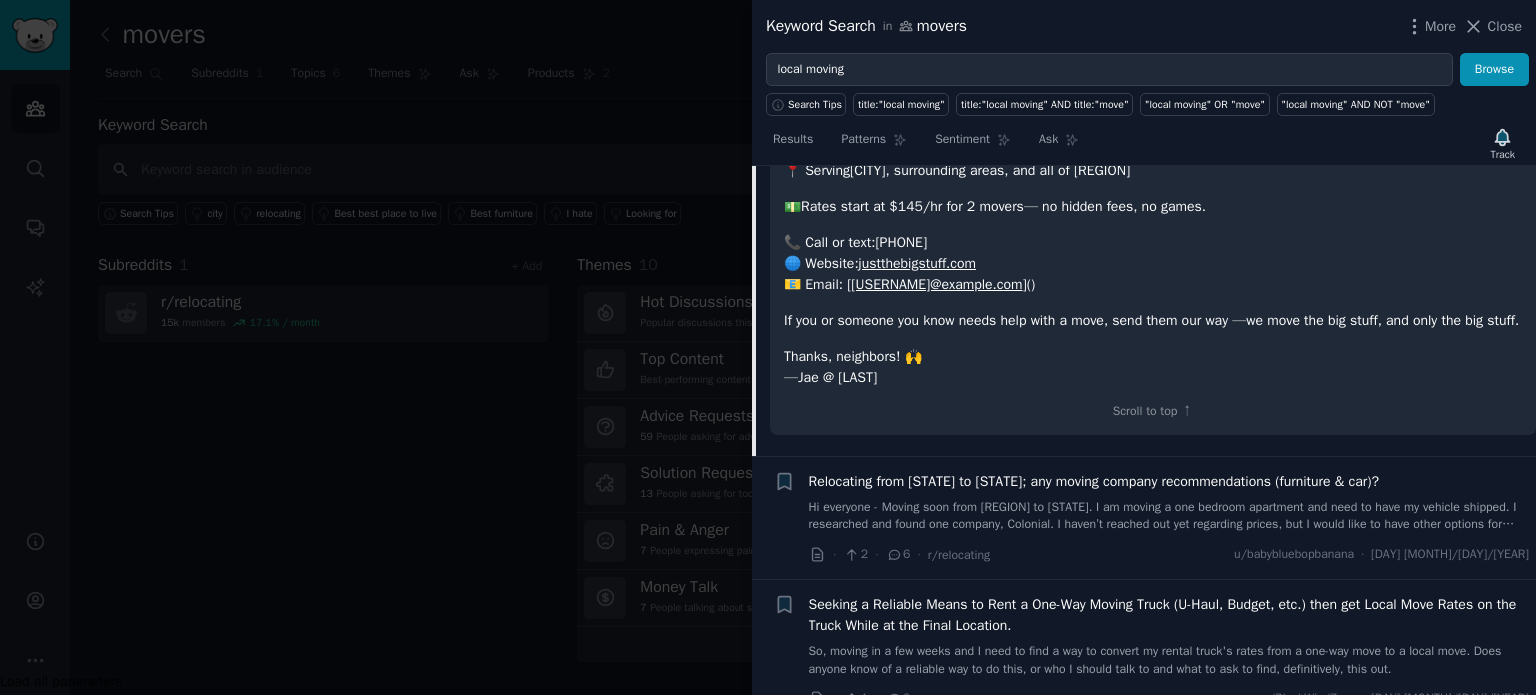 click on "Relocating from [STATE] to [STATE]; any moving company recommendations (furniture & car)?" at bounding box center (1094, 481) 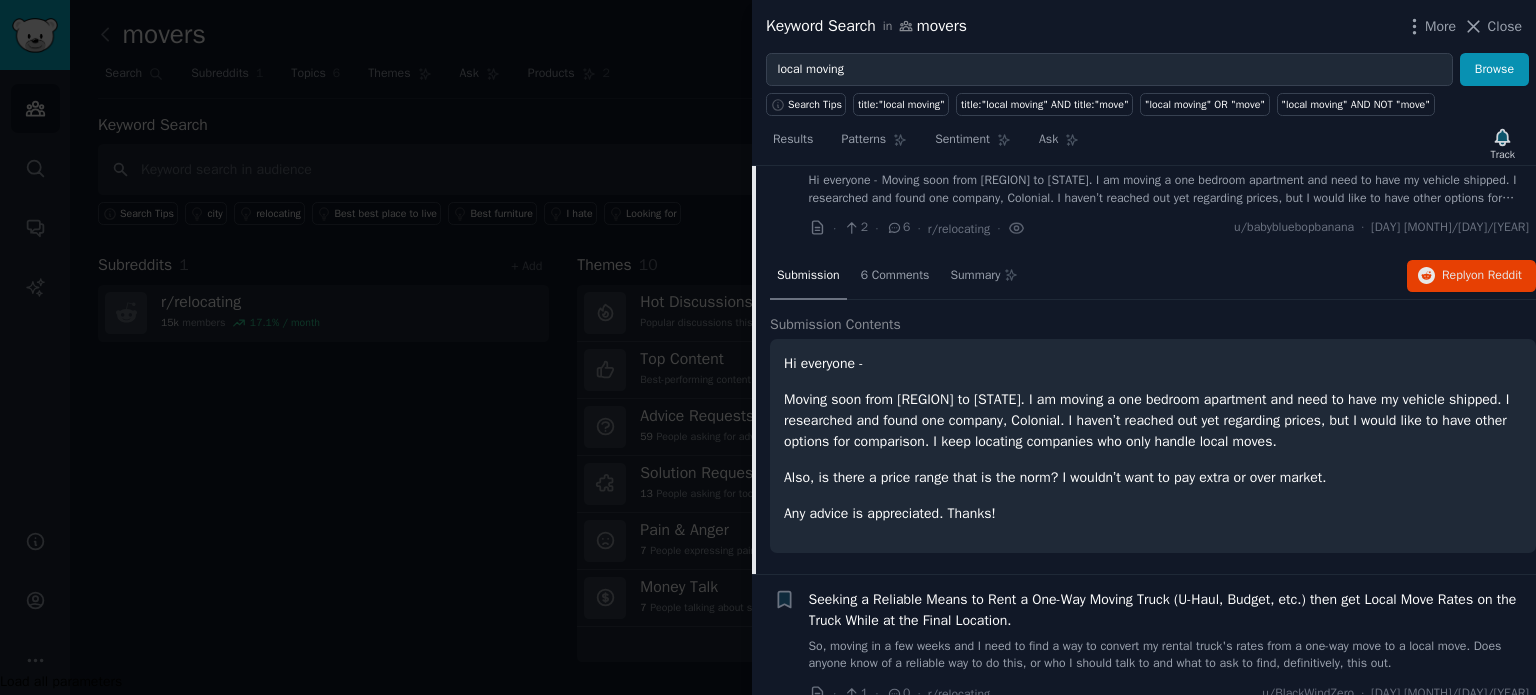 scroll, scrollTop: 318, scrollLeft: 0, axis: vertical 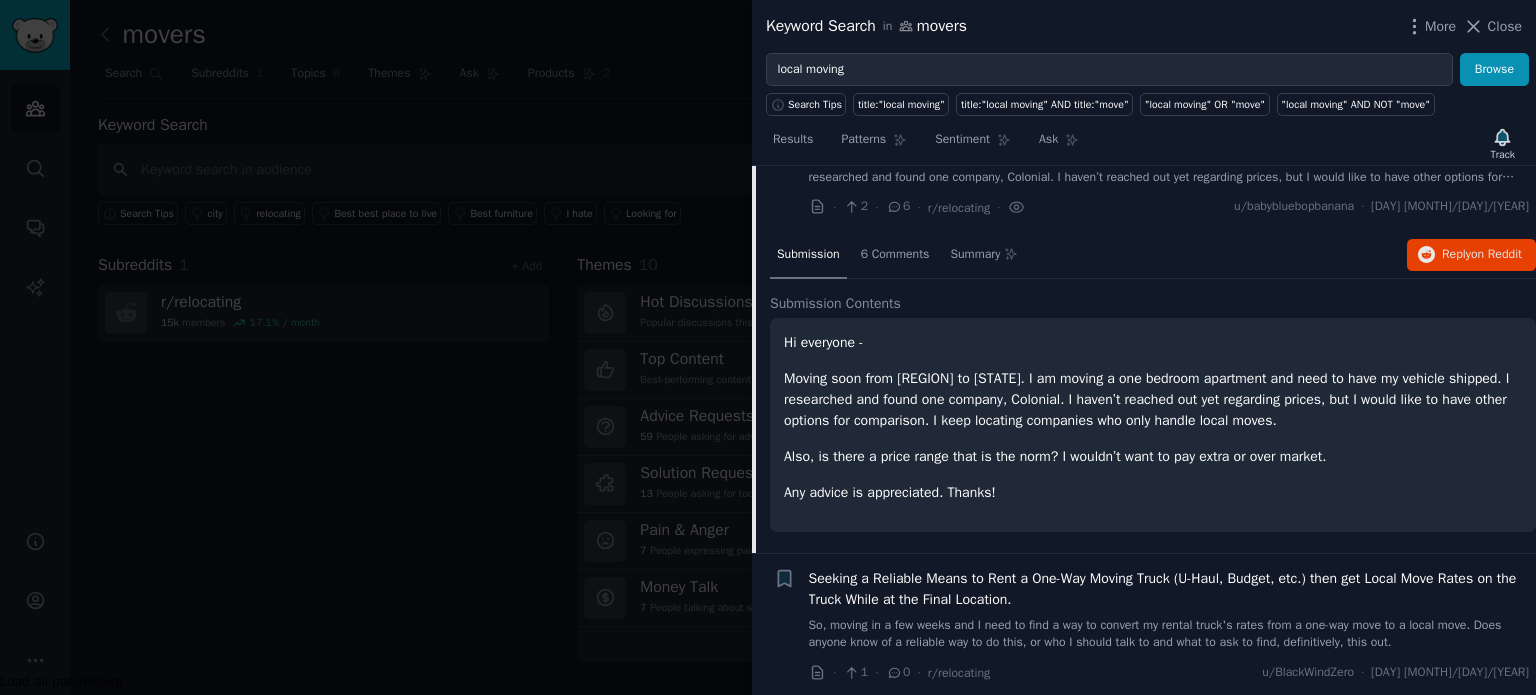 click on "Seeking a Reliable Means to Rent a One-Way Moving Truck (U-Haul, Budget, etc.) then get Local Move Rates on the Truck While at the Final Location." at bounding box center (1169, 589) 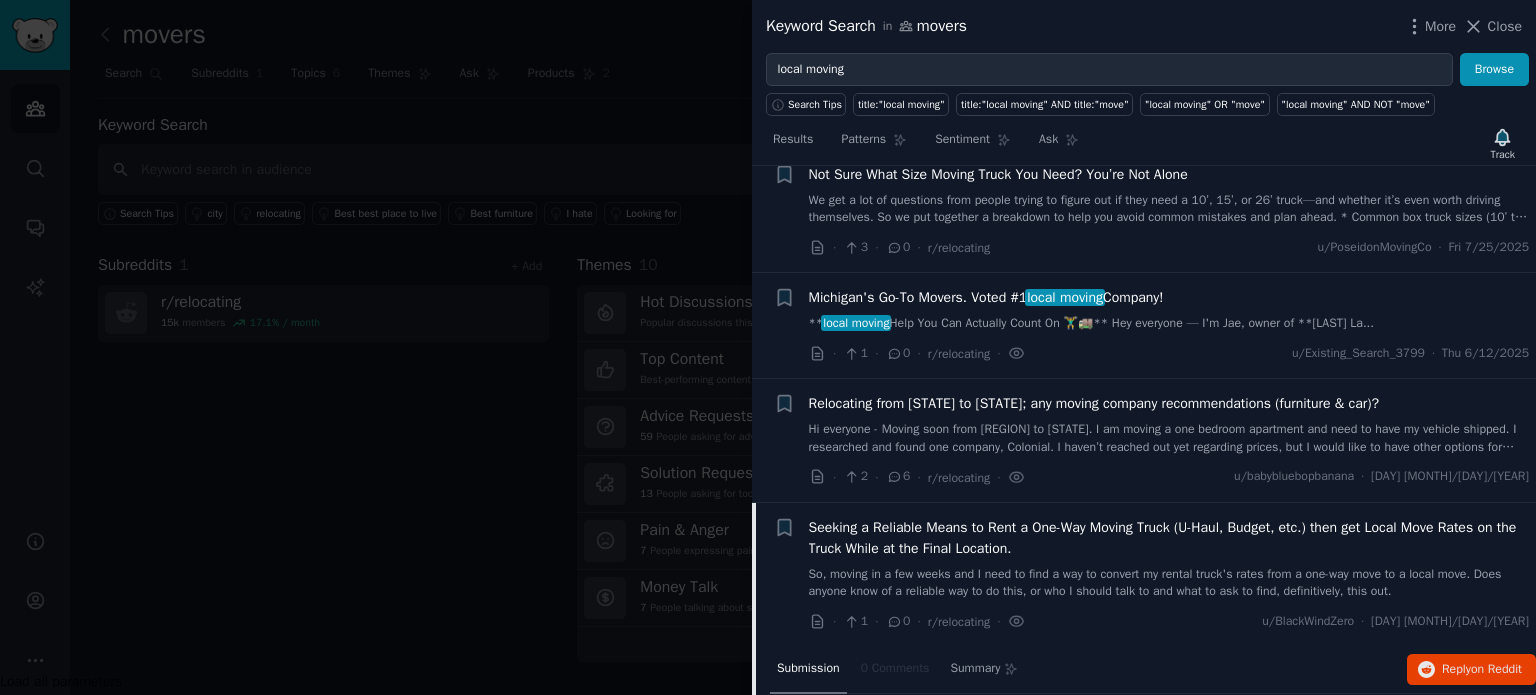 scroll, scrollTop: 0, scrollLeft: 0, axis: both 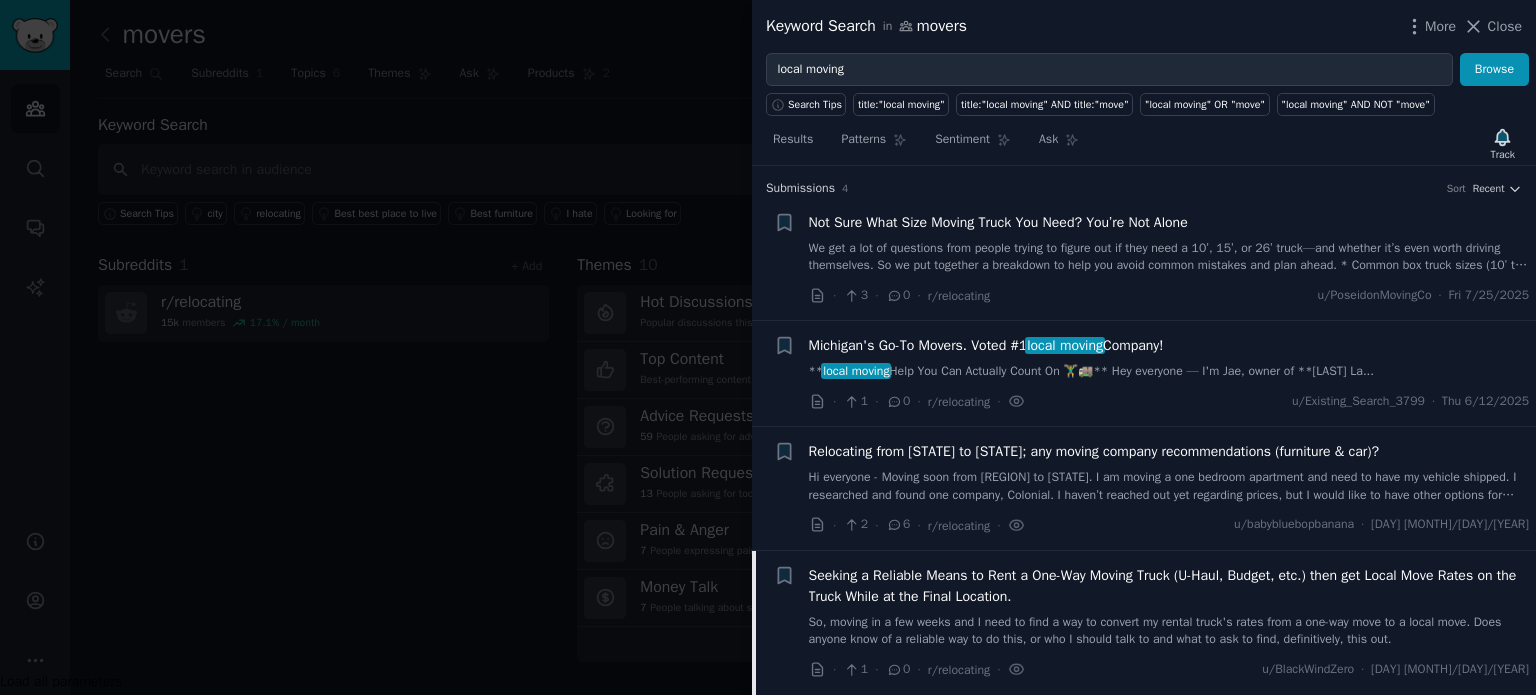 click on "Not Sure What Size Moving Truck You Need? You’re Not Alone" at bounding box center [998, 222] 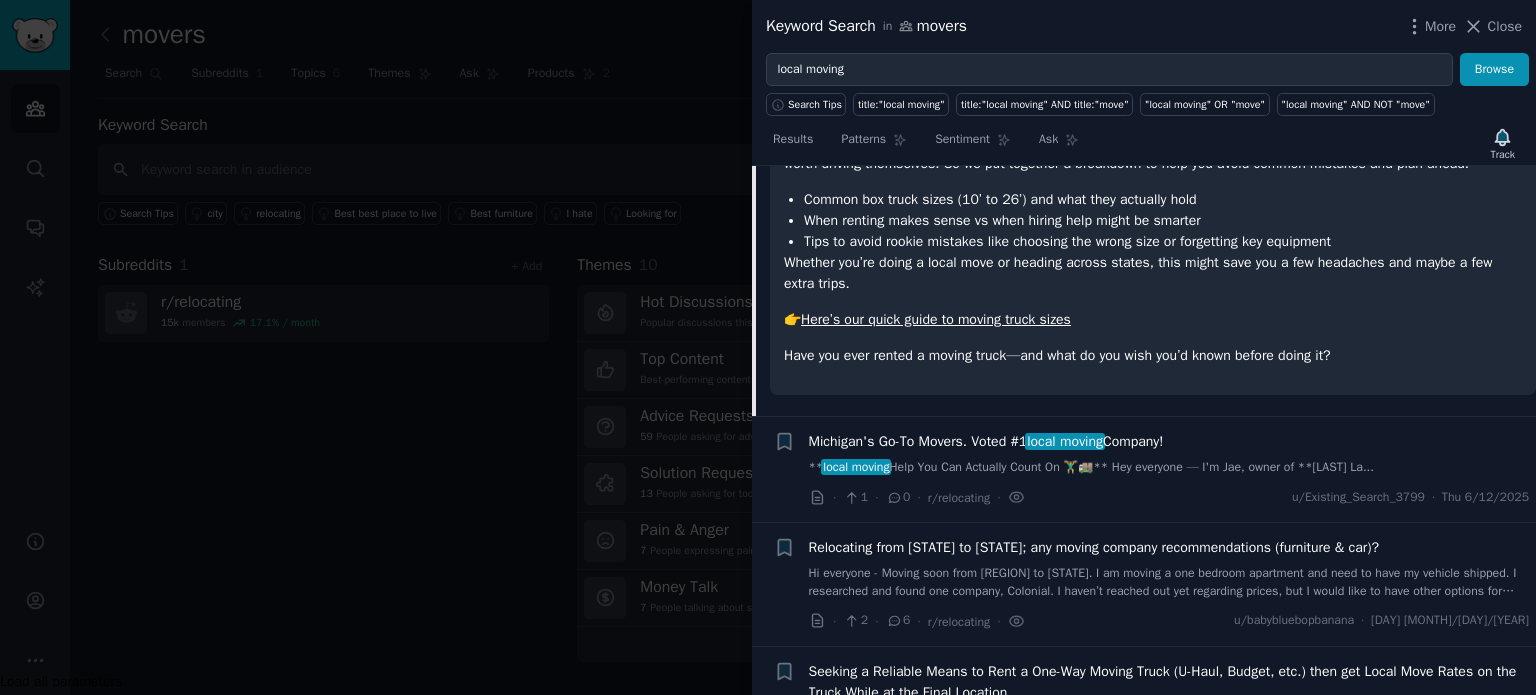 scroll, scrollTop: 181, scrollLeft: 0, axis: vertical 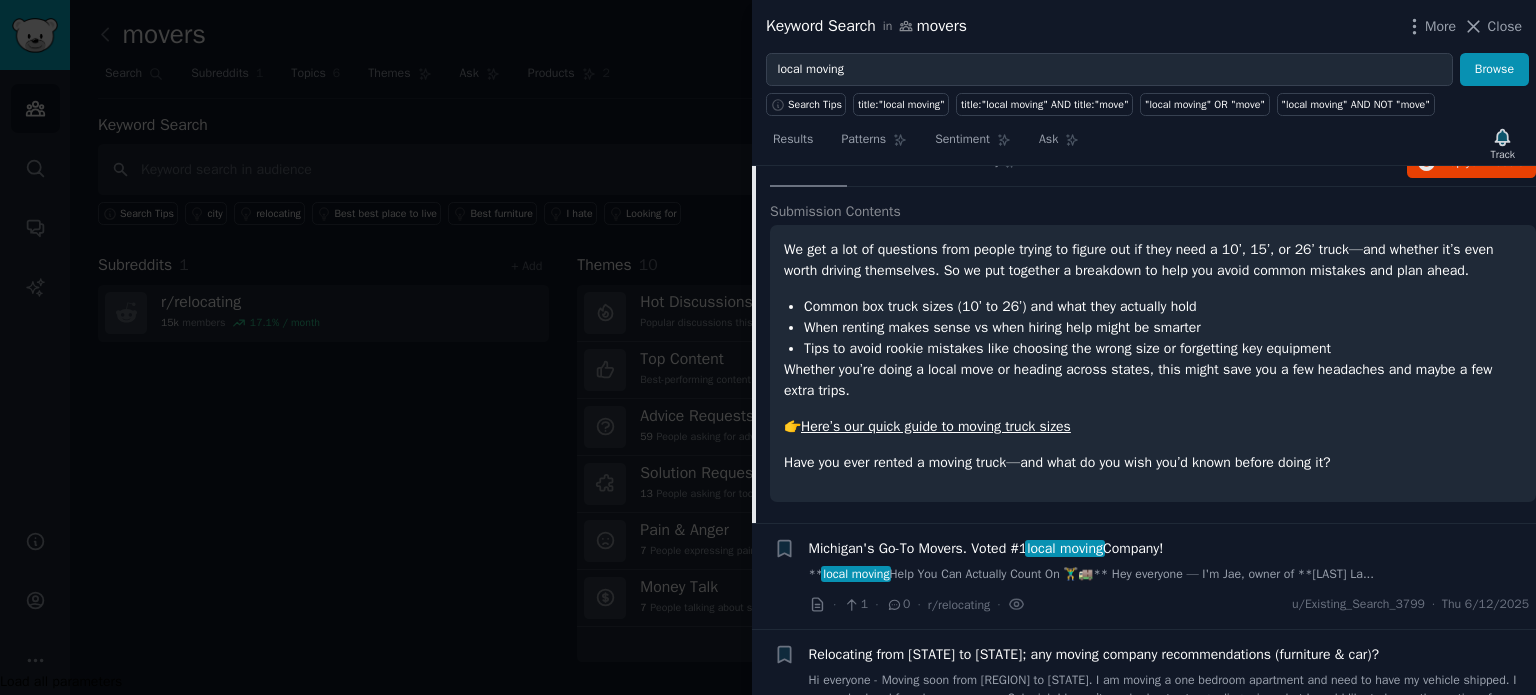 click at bounding box center [768, 347] 